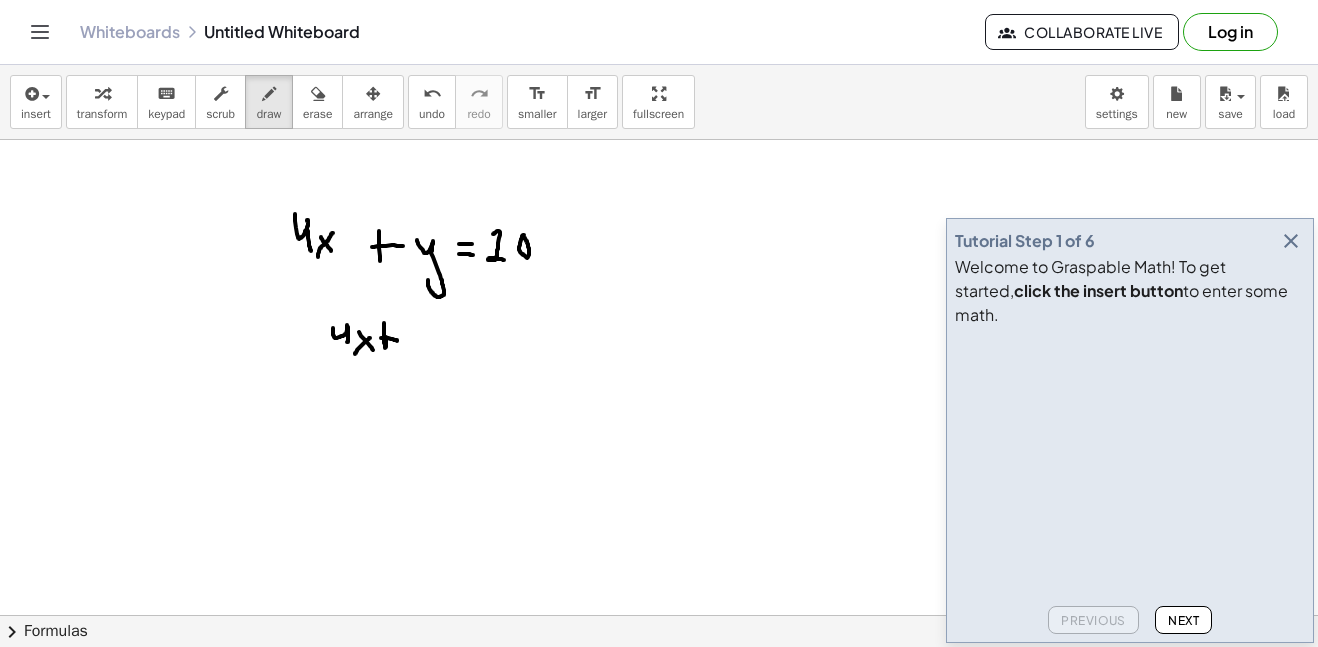 scroll, scrollTop: 0, scrollLeft: 0, axis: both 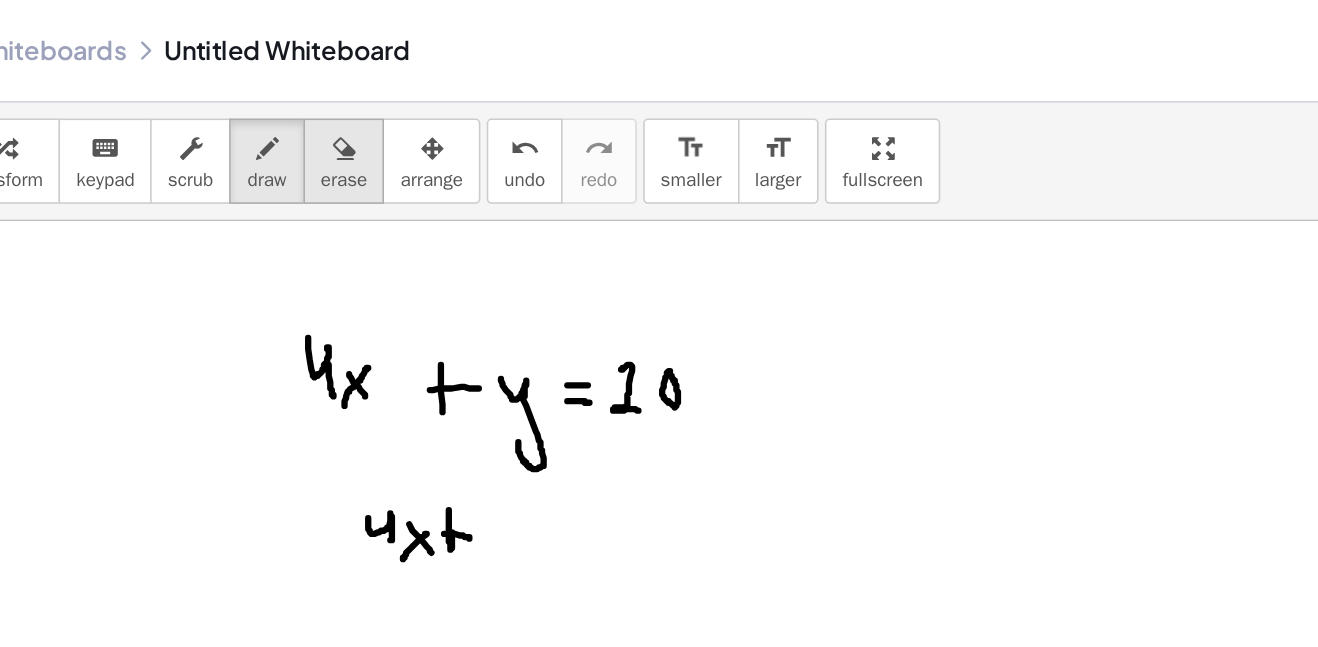 click at bounding box center [318, 94] 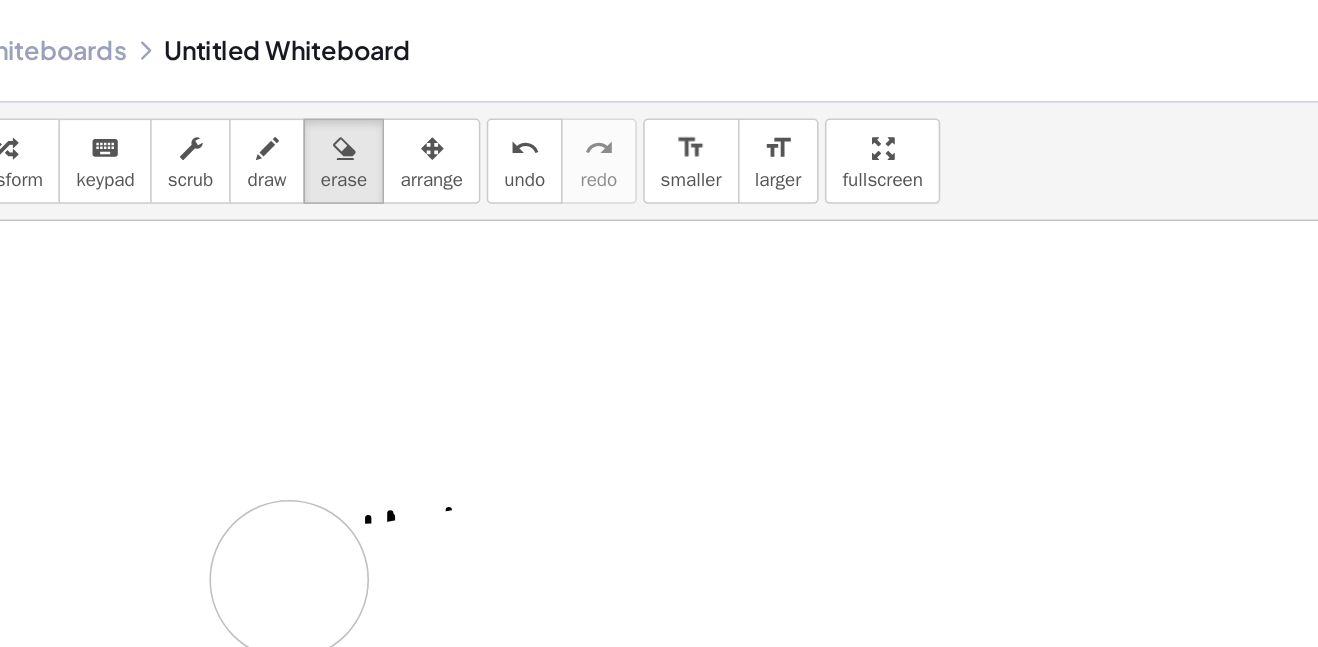 drag, startPoint x: 291, startPoint y: 276, endPoint x: 283, endPoint y: 367, distance: 91.350975 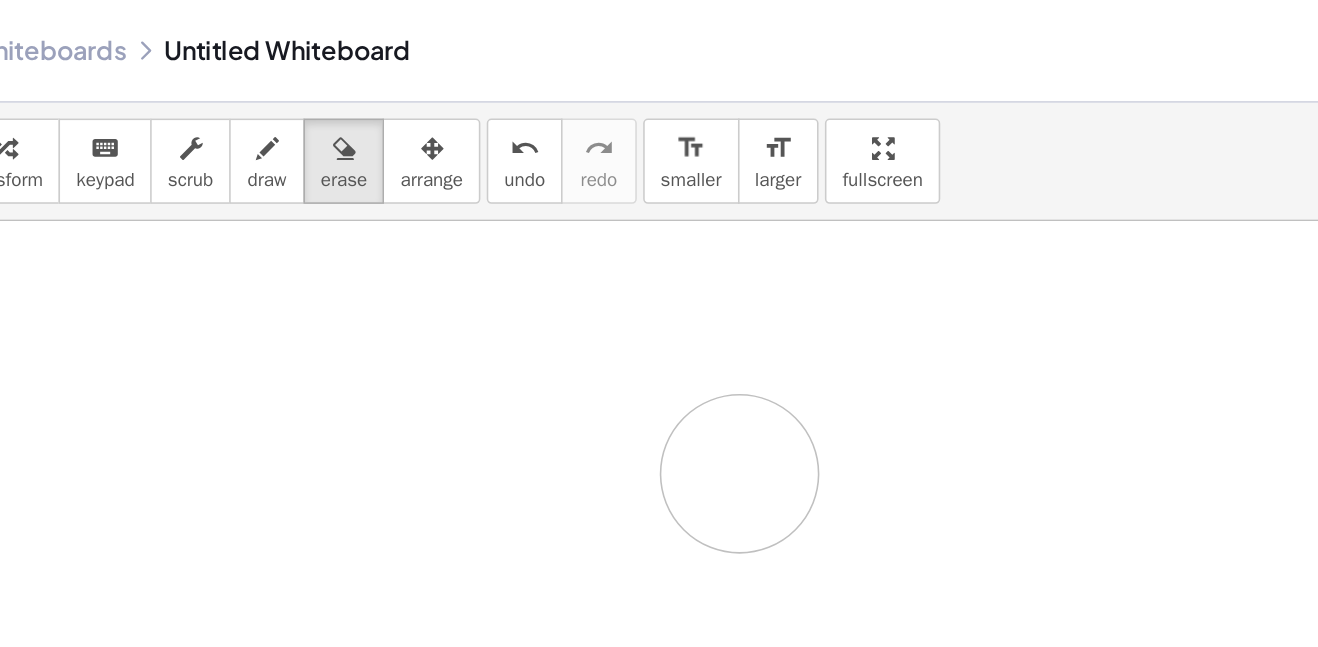 drag, startPoint x: 364, startPoint y: 339, endPoint x: 567, endPoint y: 301, distance: 206.52603 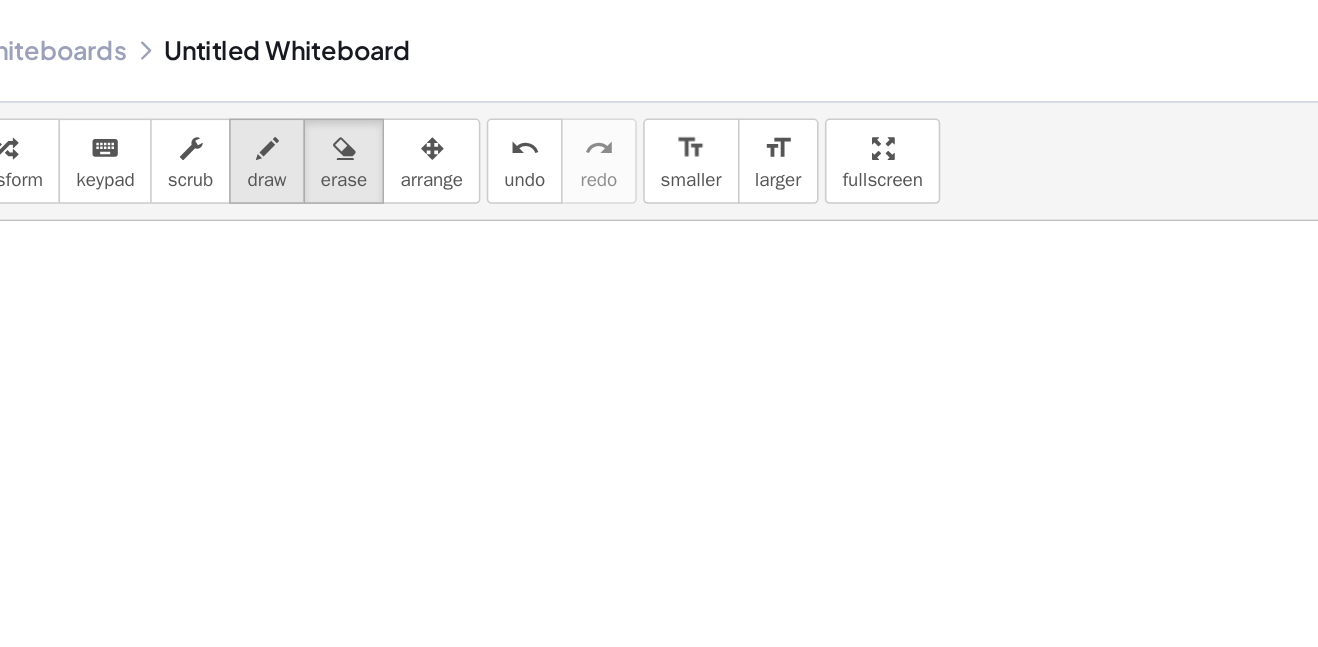 click on "draw" at bounding box center [269, 102] 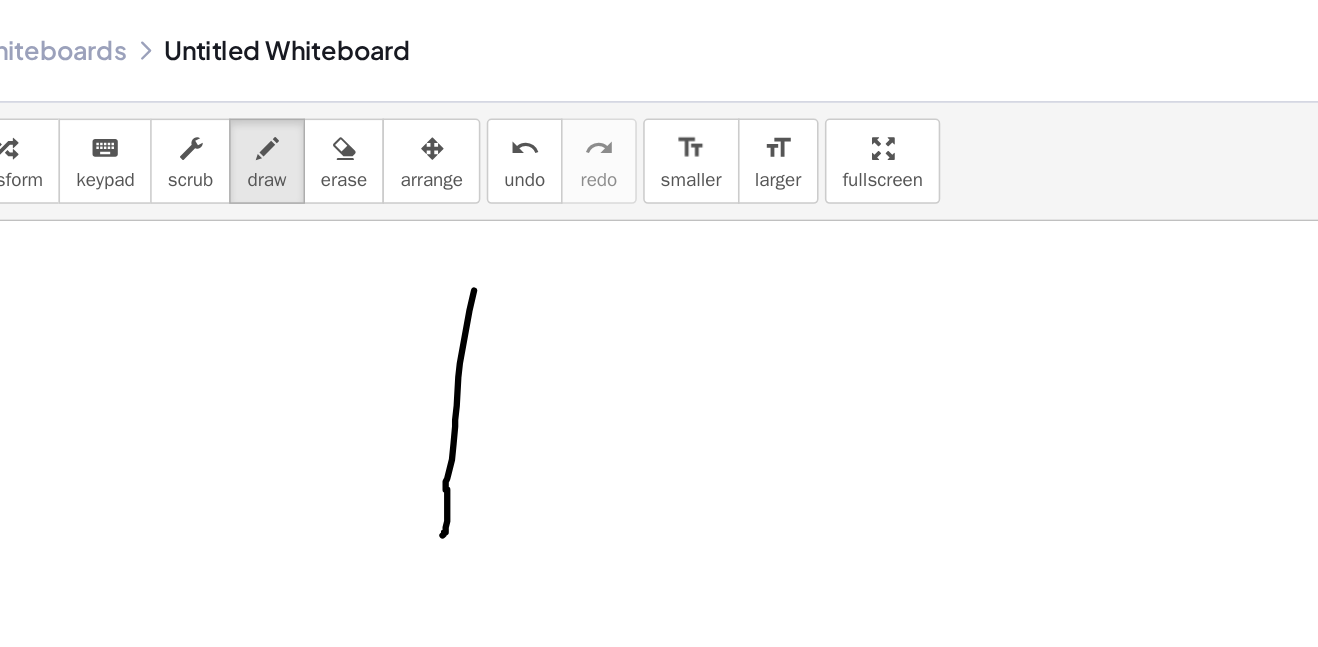 drag, startPoint x: 400, startPoint y: 184, endPoint x: 379, endPoint y: 339, distance: 156.4161 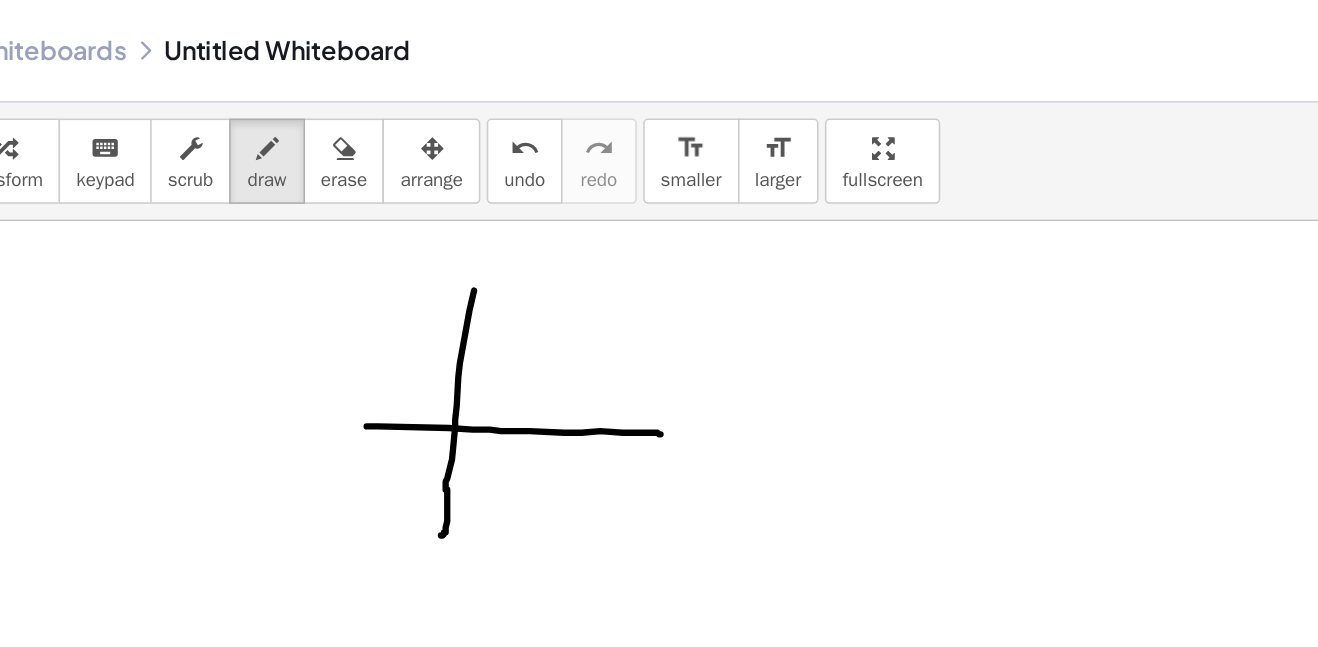 drag, startPoint x: 332, startPoint y: 270, endPoint x: 518, endPoint y: 275, distance: 186.0672 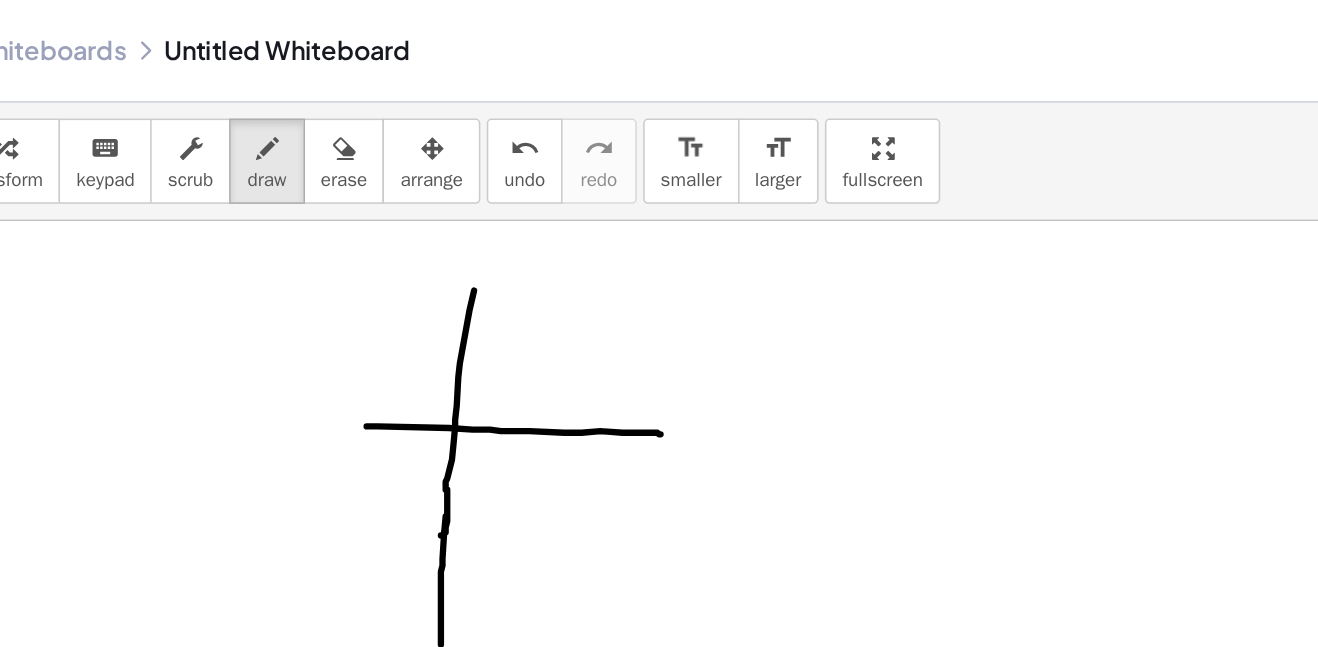 drag, startPoint x: 382, startPoint y: 327, endPoint x: 379, endPoint y: 408, distance: 81.055534 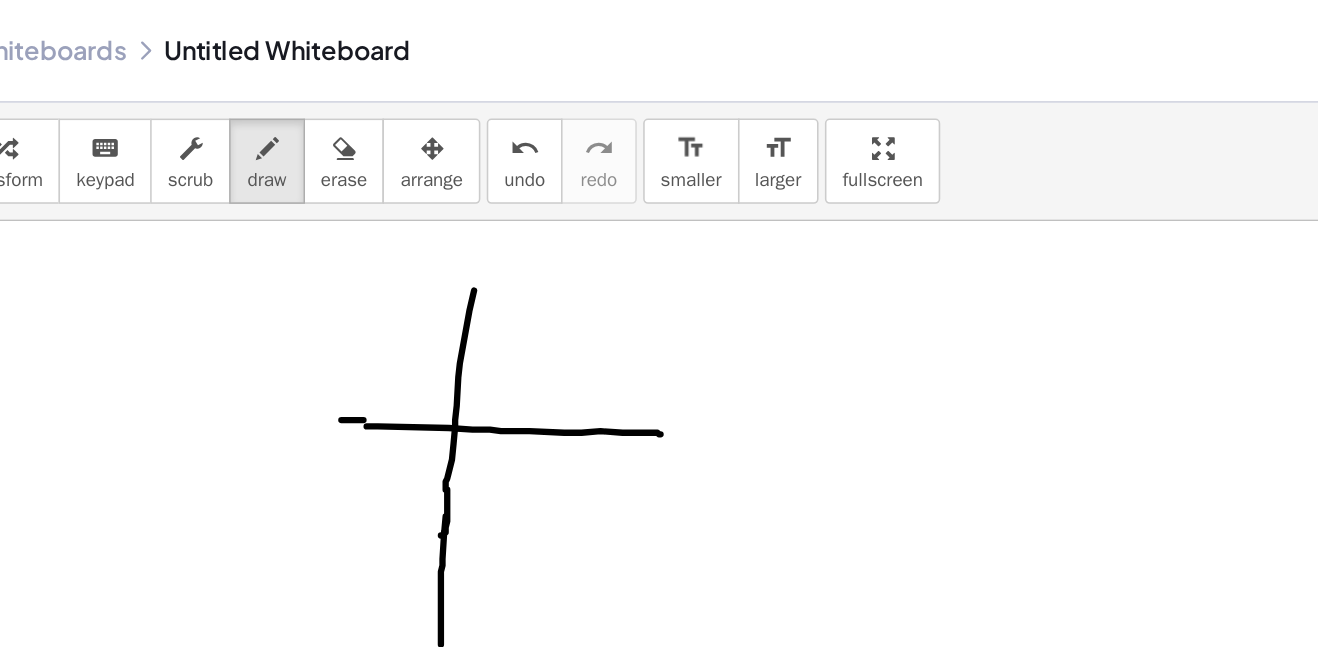 drag, startPoint x: 330, startPoint y: 266, endPoint x: 266, endPoint y: 268, distance: 64.03124 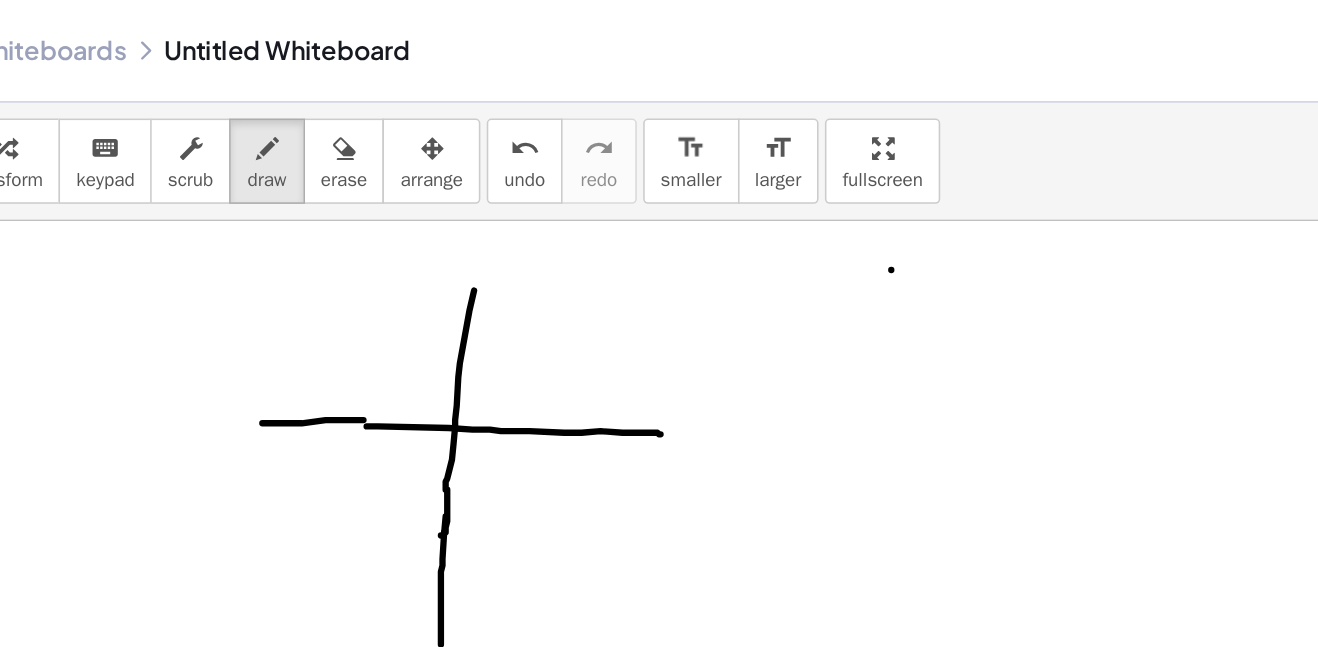 click at bounding box center [659, 680] 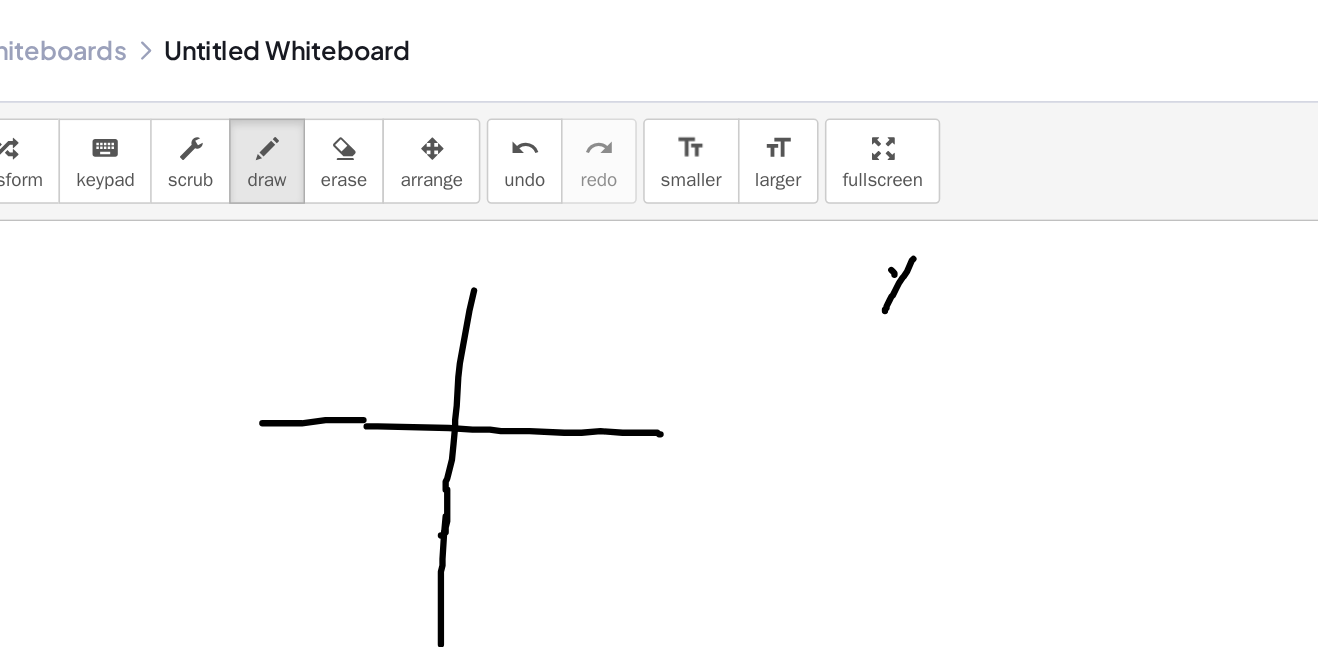 drag, startPoint x: 678, startPoint y: 164, endPoint x: 660, endPoint y: 197, distance: 37.589893 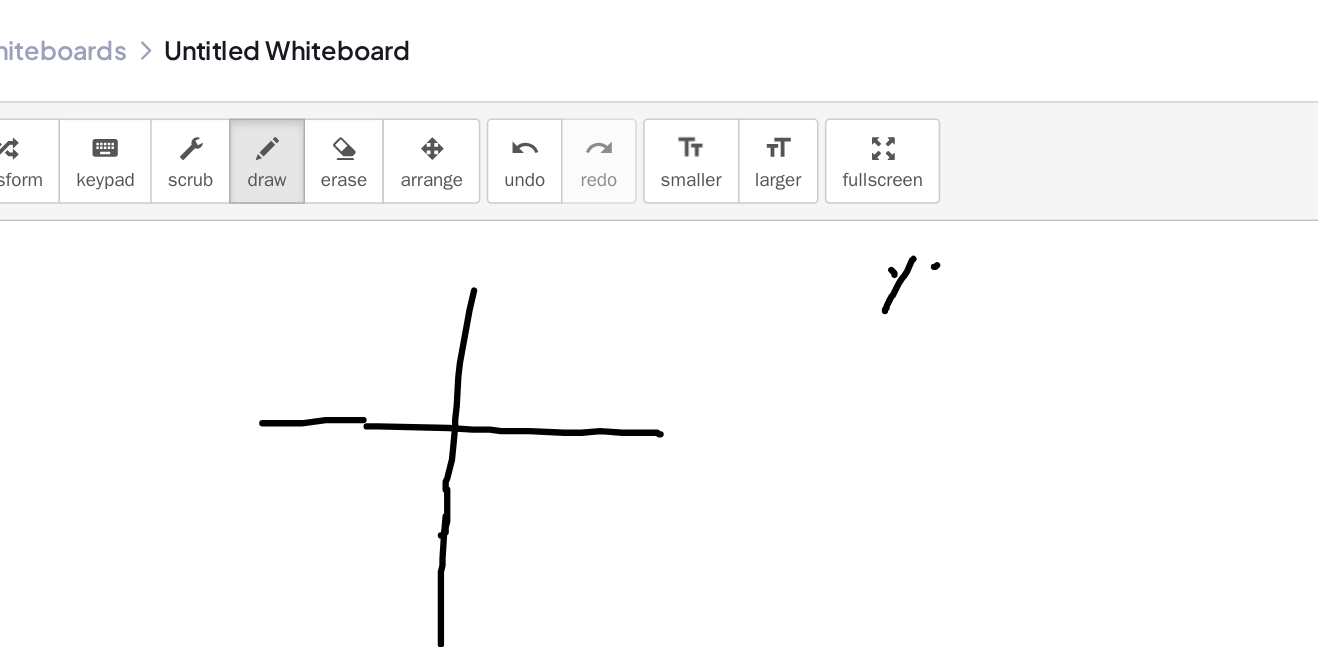 click at bounding box center (659, 680) 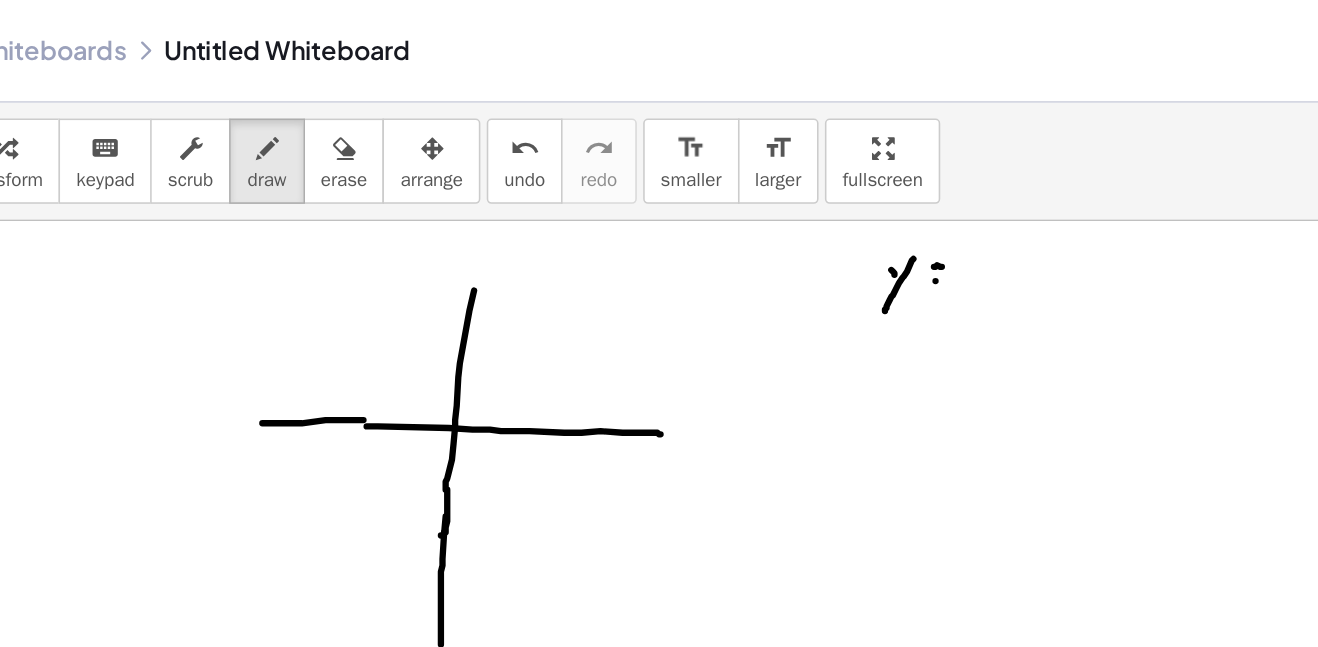 click at bounding box center (659, 680) 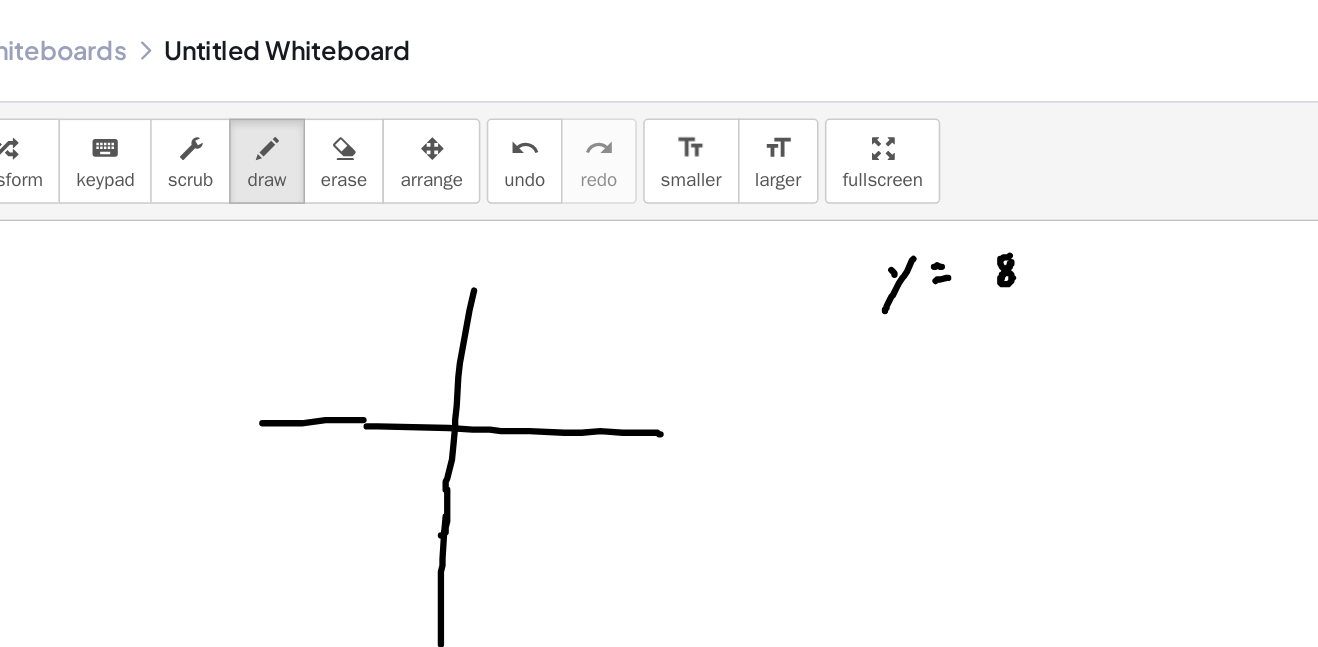 click at bounding box center [659, 680] 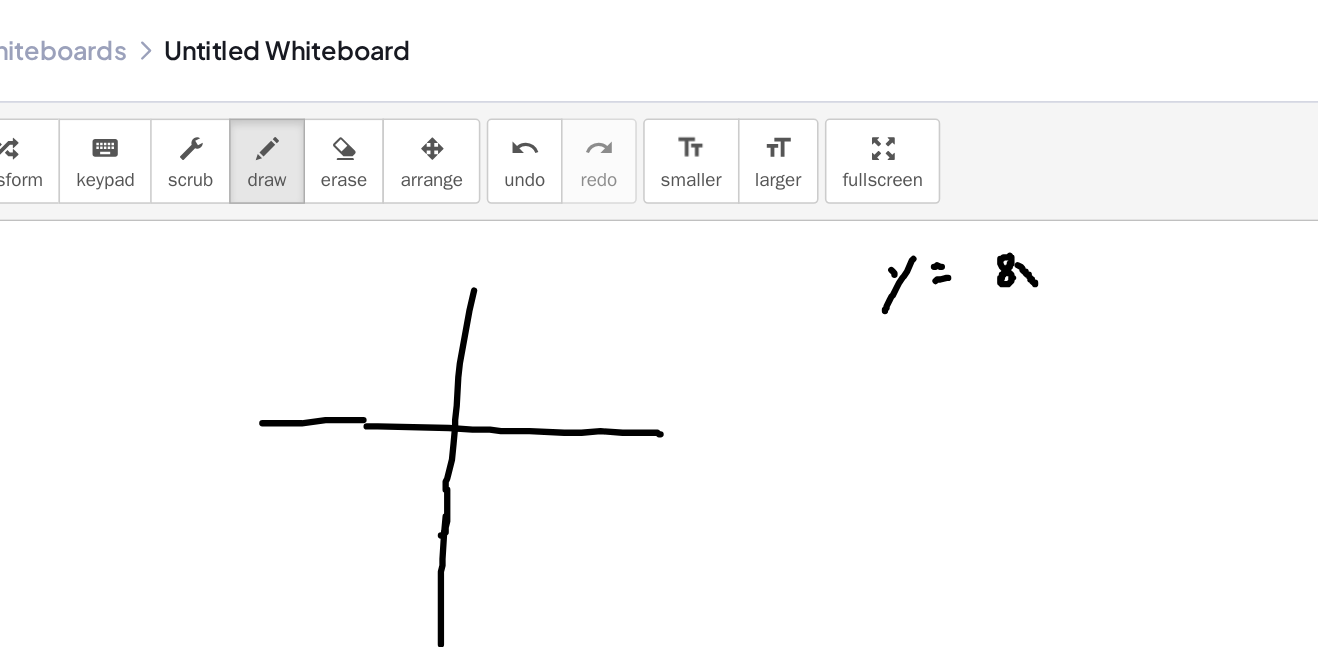 drag, startPoint x: 744, startPoint y: 168, endPoint x: 755, endPoint y: 180, distance: 16.27882 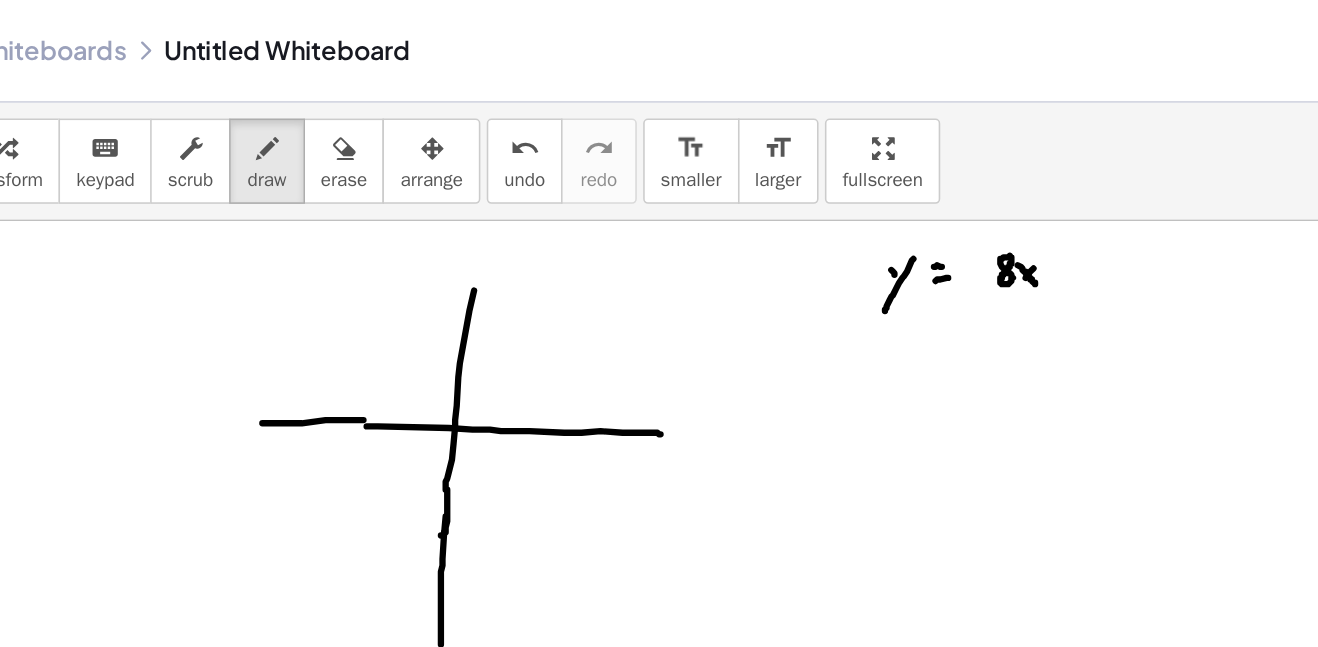 drag, startPoint x: 754, startPoint y: 170, endPoint x: 745, endPoint y: 179, distance: 12.727922 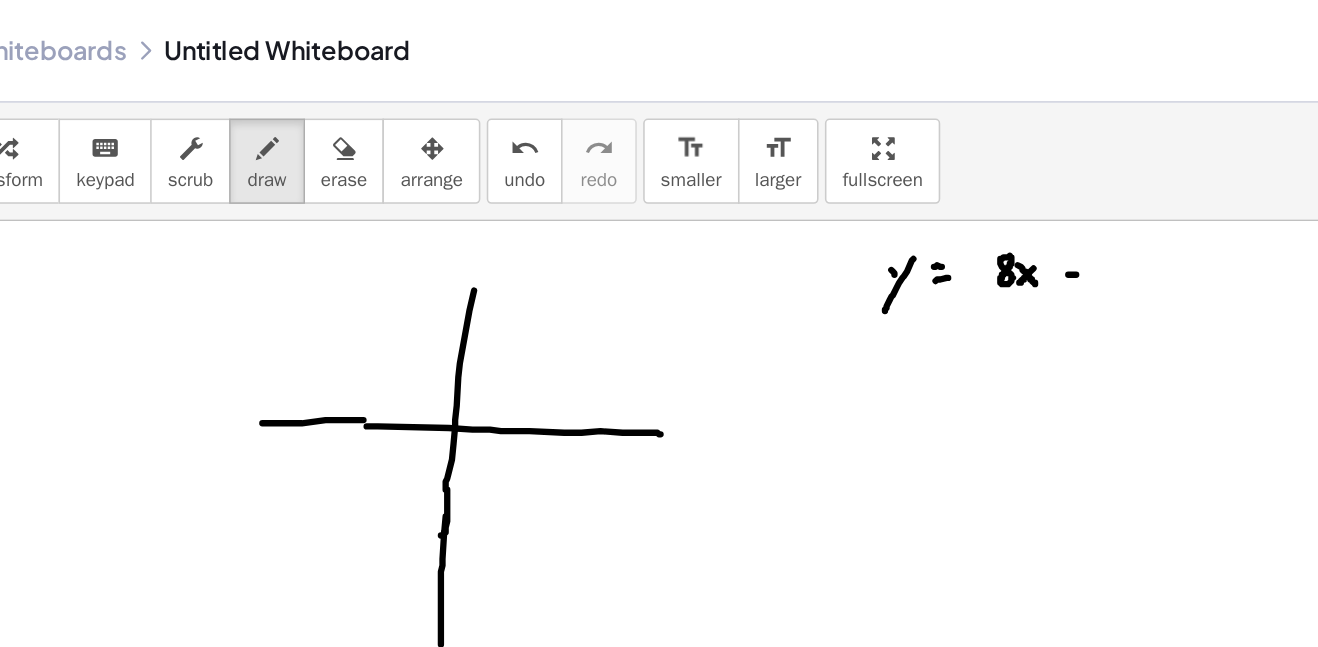 click at bounding box center (659, 680) 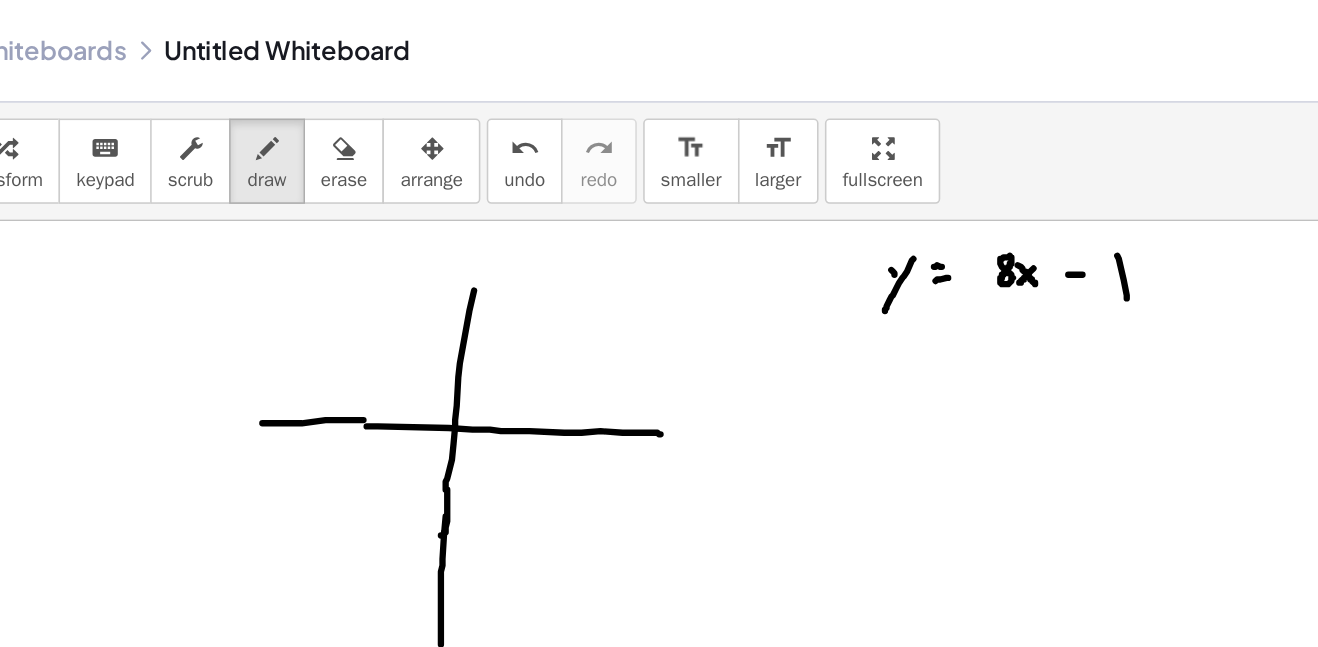 drag, startPoint x: 807, startPoint y: 162, endPoint x: 813, endPoint y: 192, distance: 30.594116 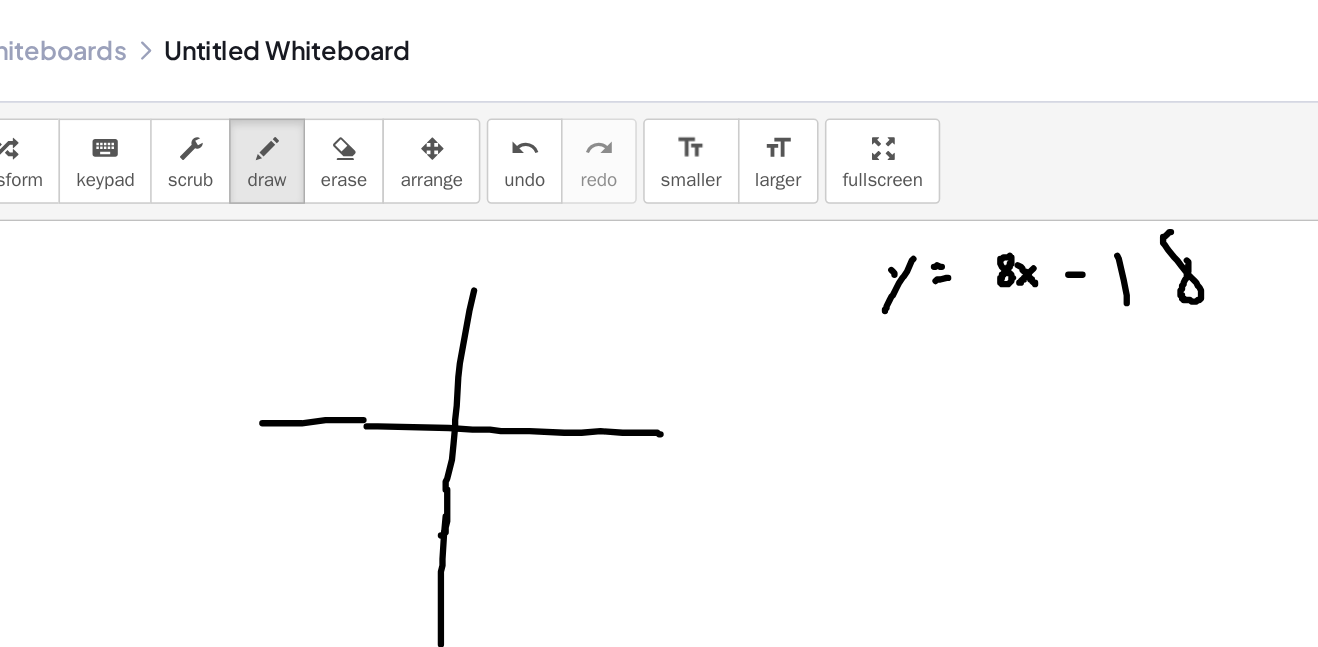 drag, startPoint x: 841, startPoint y: 147, endPoint x: 850, endPoint y: 159, distance: 15 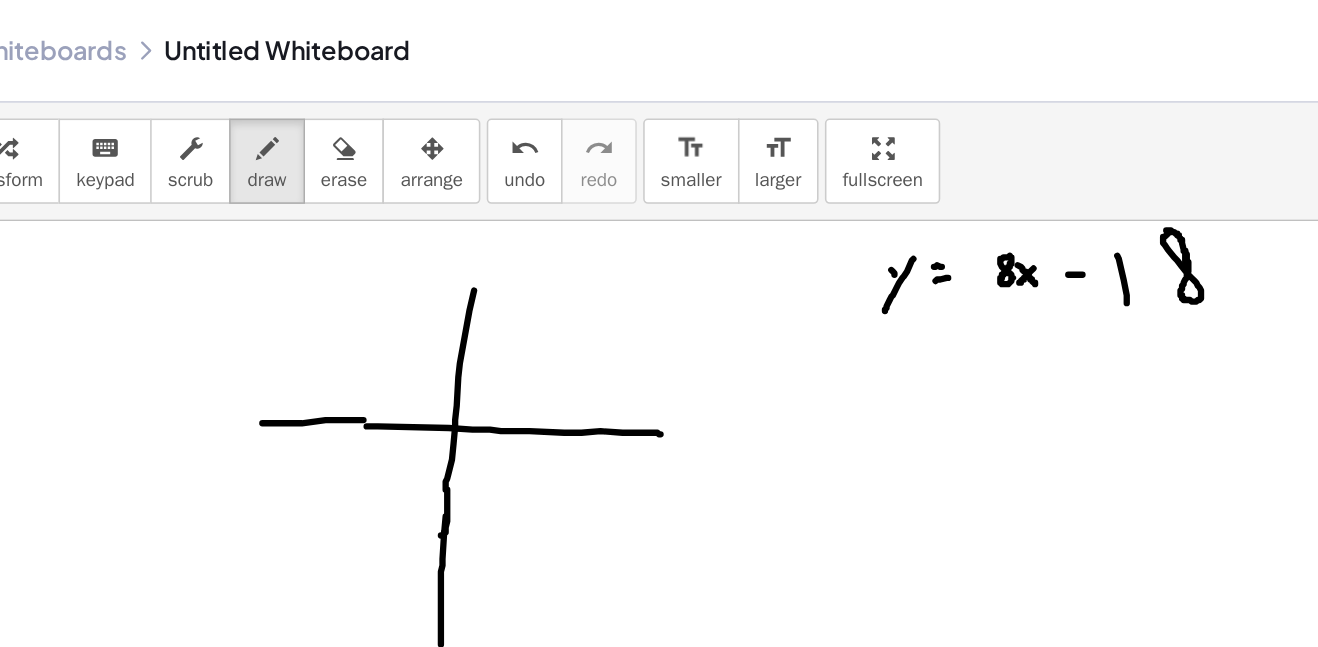 drag, startPoint x: 850, startPoint y: 167, endPoint x: 837, endPoint y: 146, distance: 24.698177 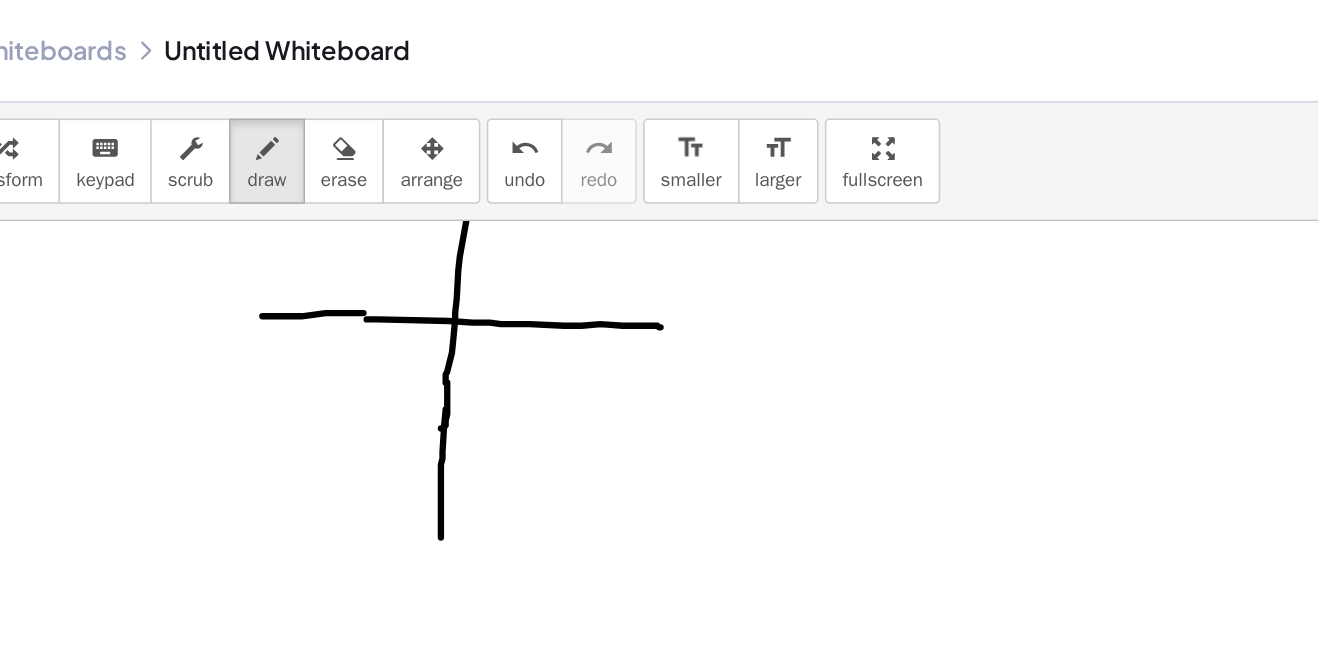 scroll, scrollTop: 75, scrollLeft: 0, axis: vertical 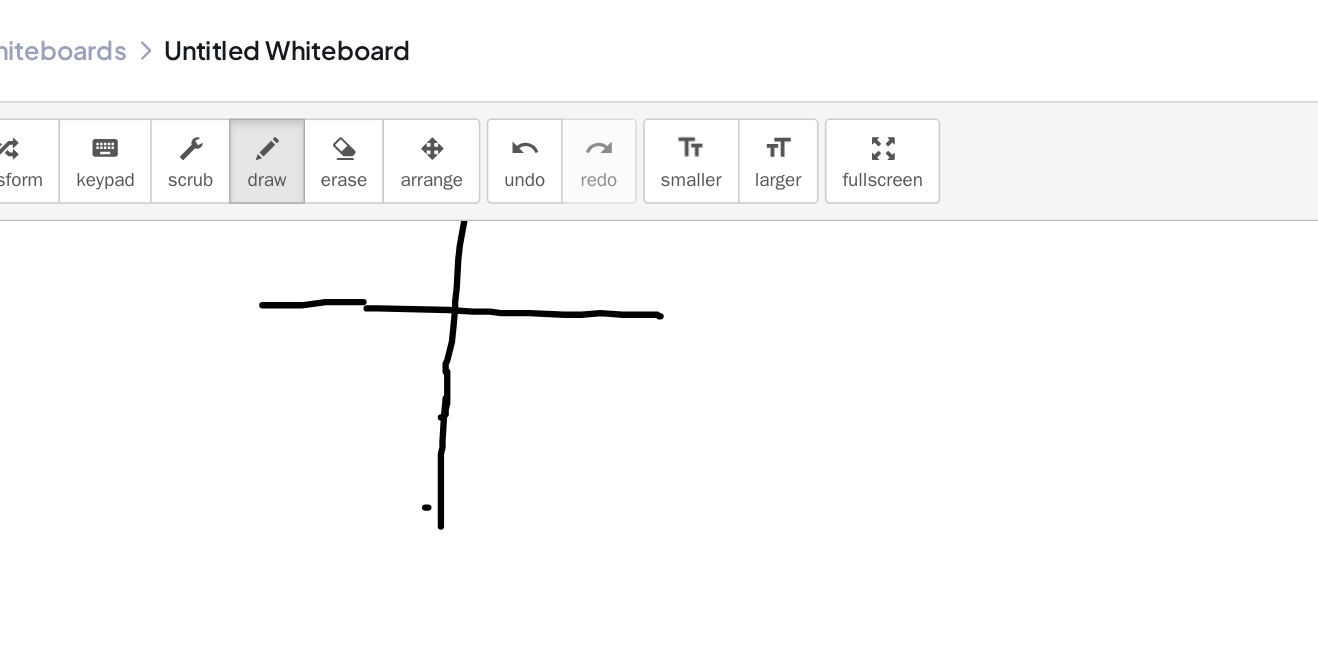 drag, startPoint x: 369, startPoint y: 321, endPoint x: 381, endPoint y: 321, distance: 12 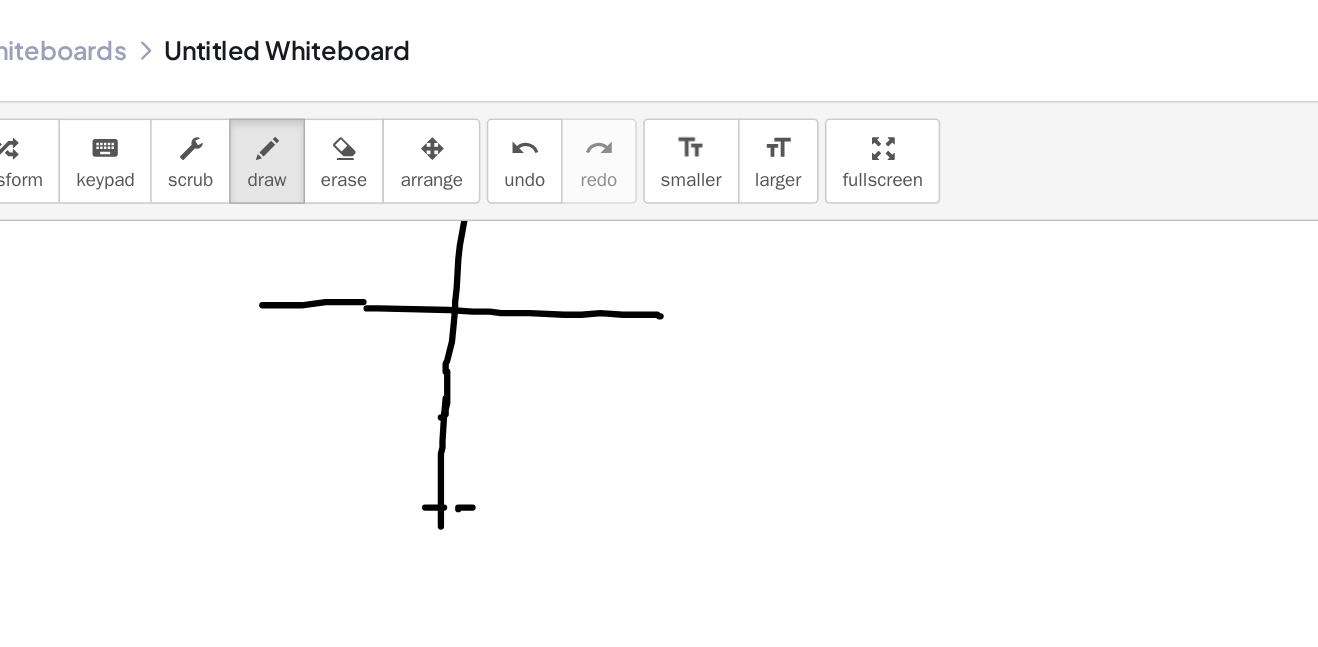 click at bounding box center (659, 605) 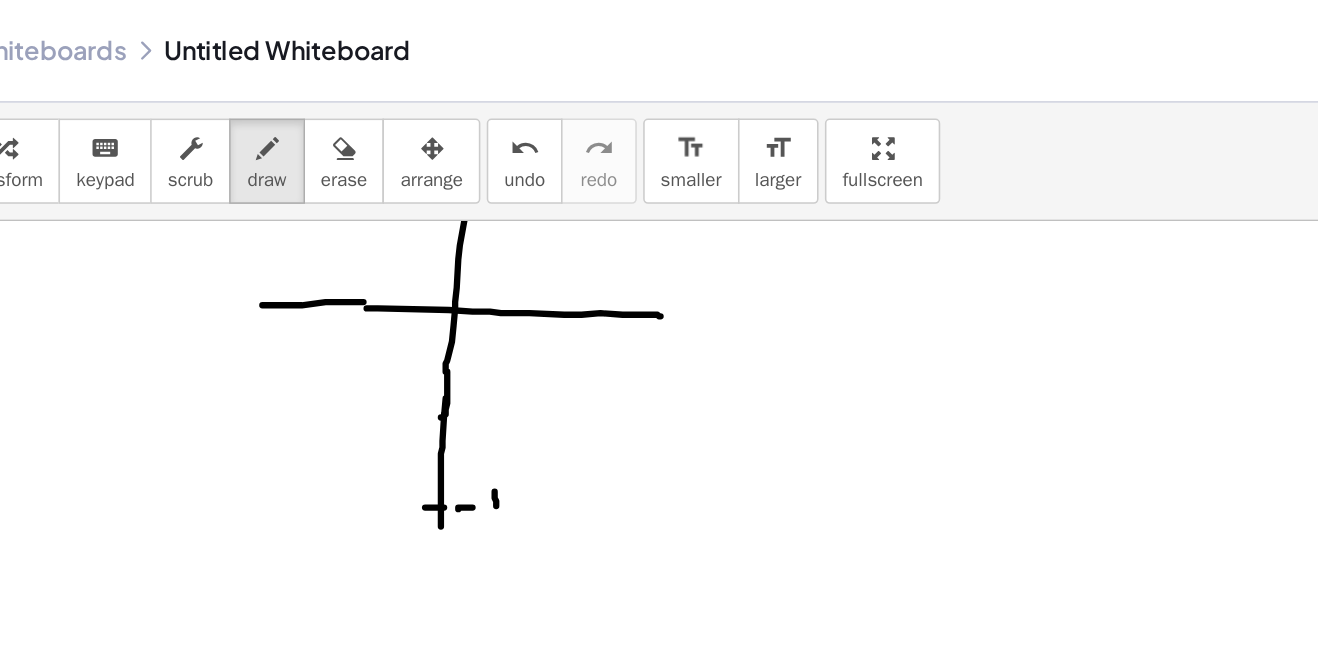 drag, startPoint x: 413, startPoint y: 311, endPoint x: 416, endPoint y: 326, distance: 15.297058 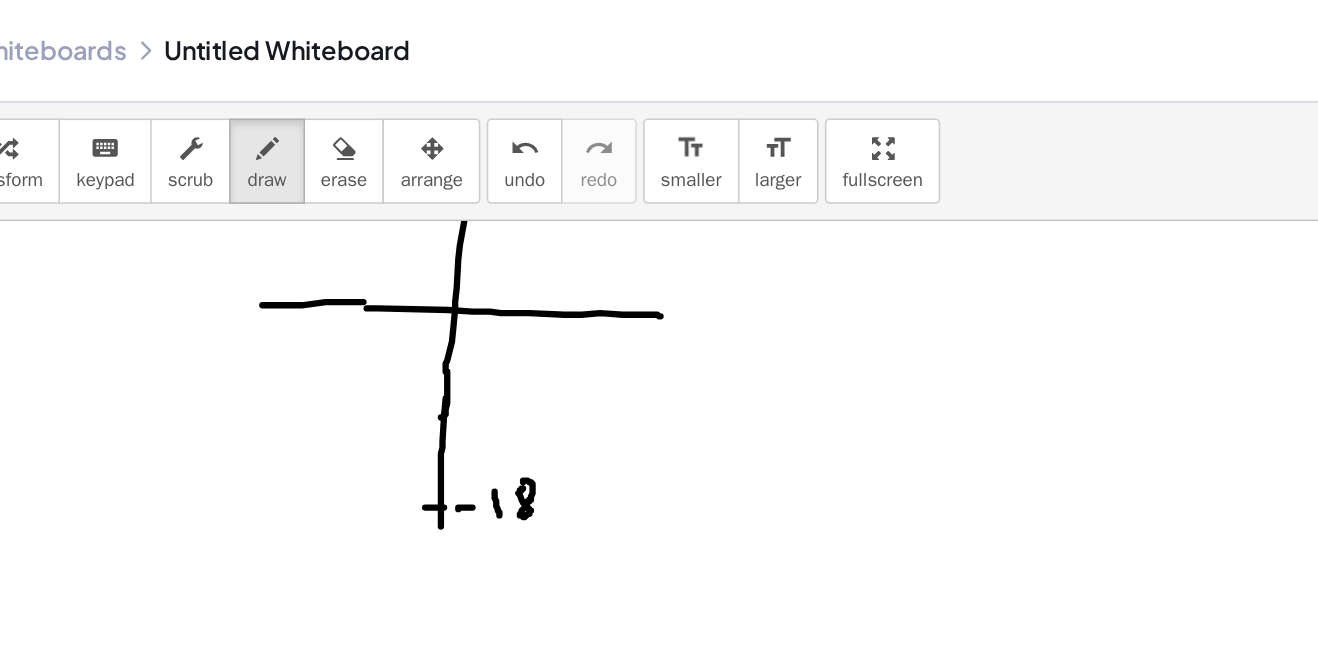 click at bounding box center (659, 605) 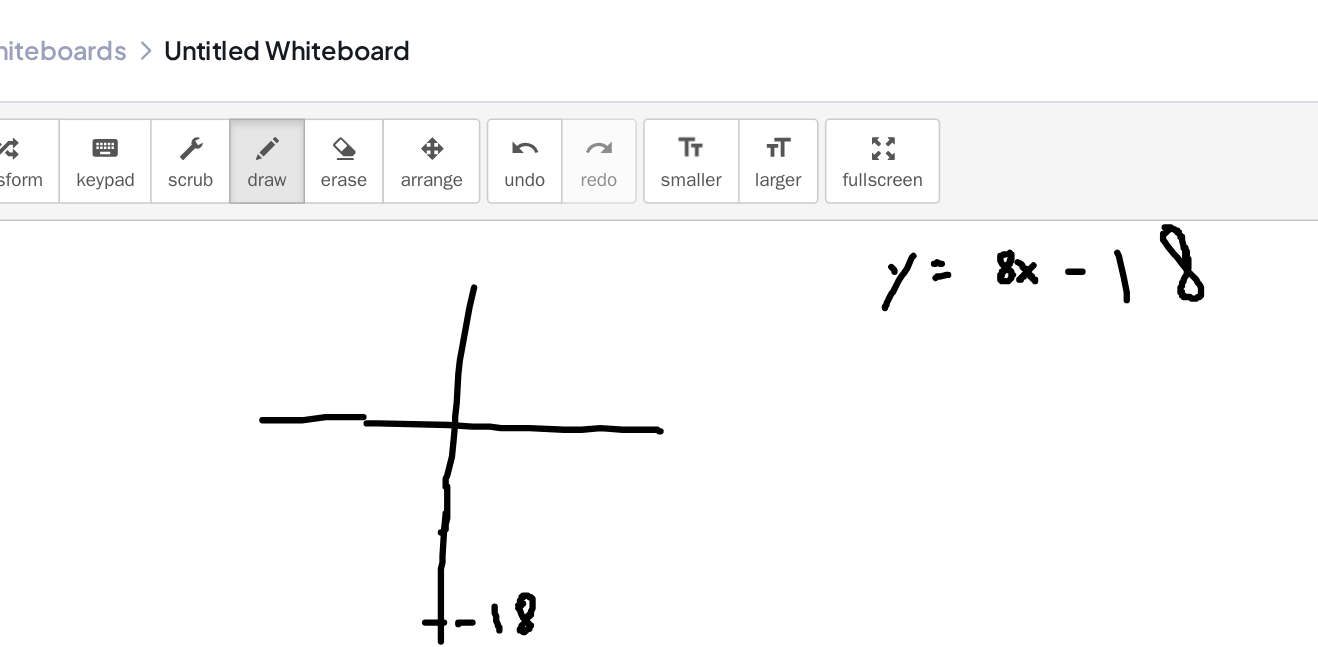 scroll, scrollTop: 0, scrollLeft: 0, axis: both 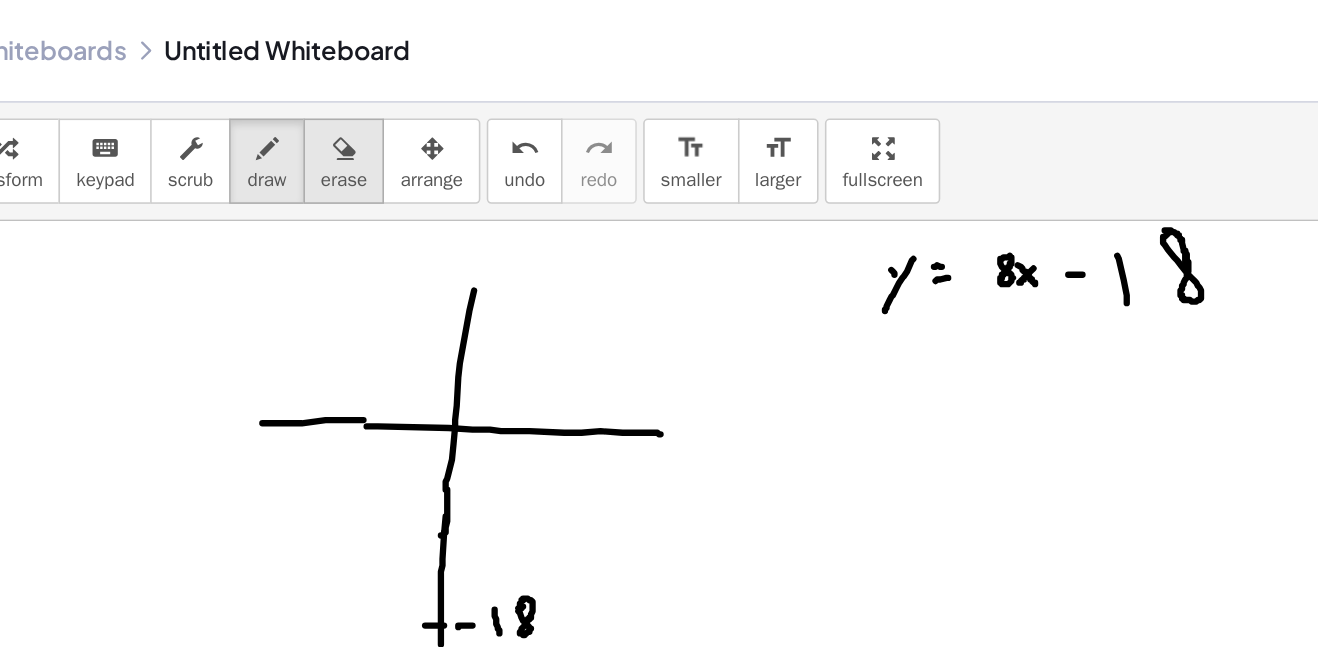 click on "erase" at bounding box center [317, 114] 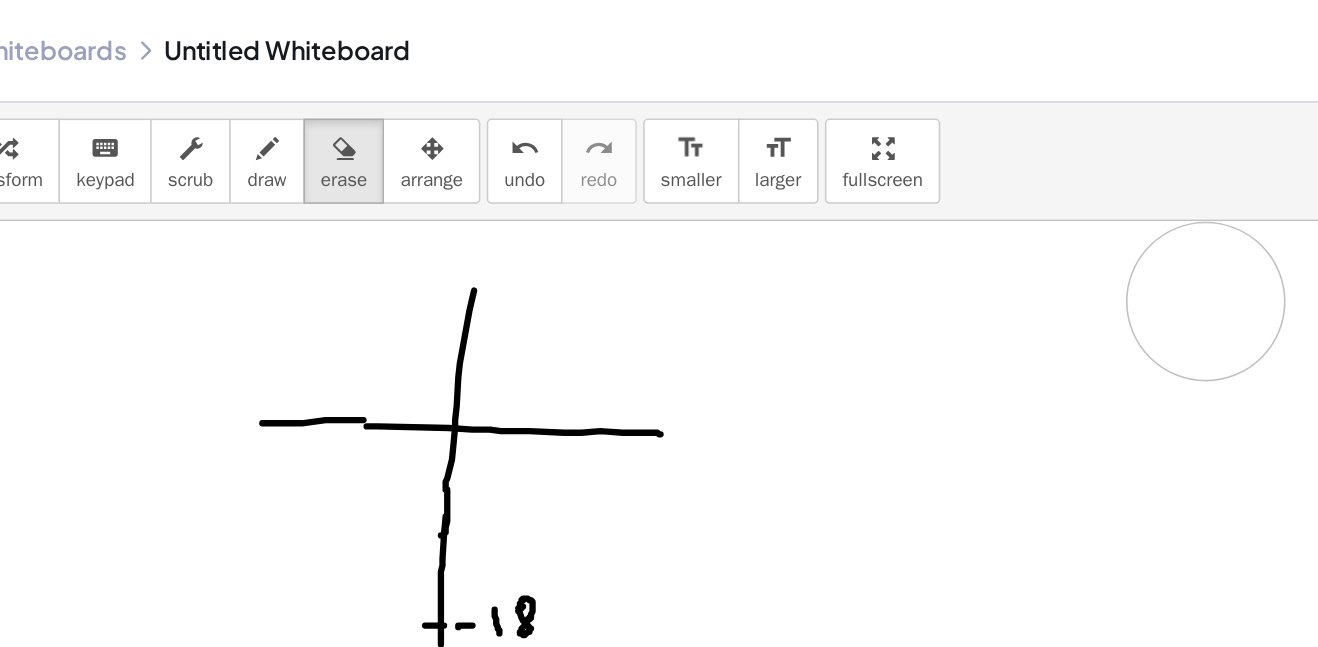 drag, startPoint x: 639, startPoint y: 177, endPoint x: 860, endPoint y: 193, distance: 221.57843 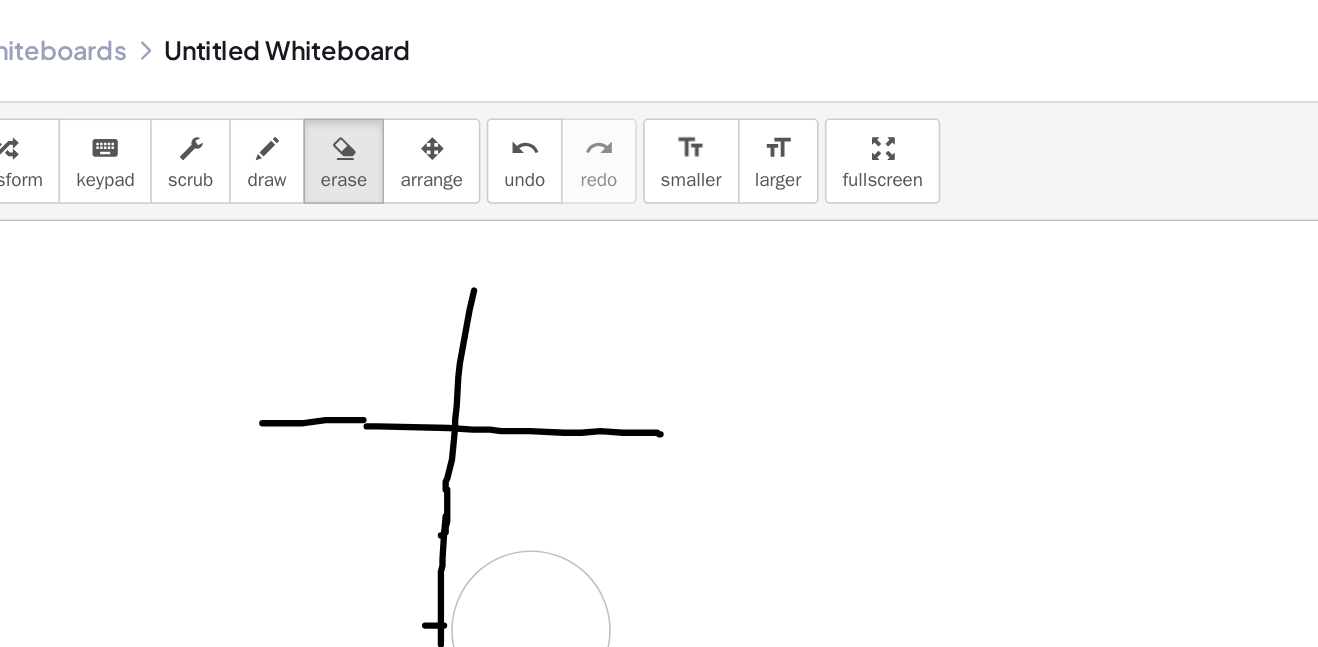 drag, startPoint x: 468, startPoint y: 399, endPoint x: 436, endPoint y: 399, distance: 32 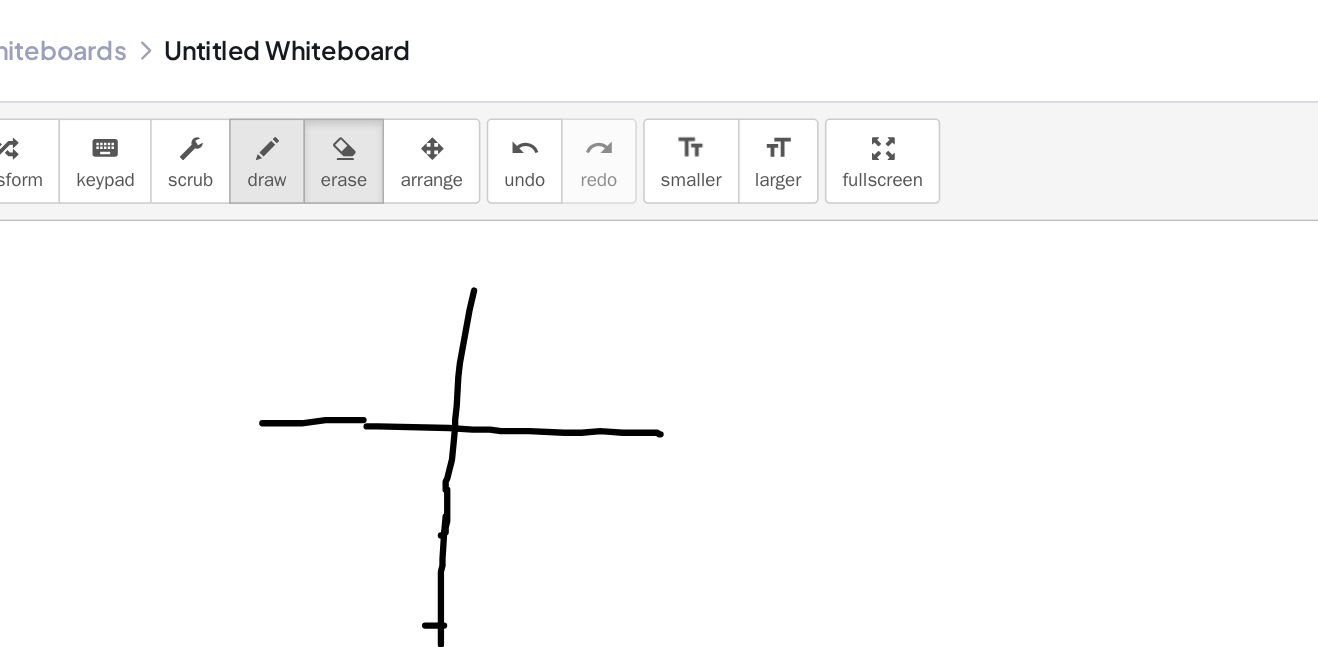 click at bounding box center [269, 93] 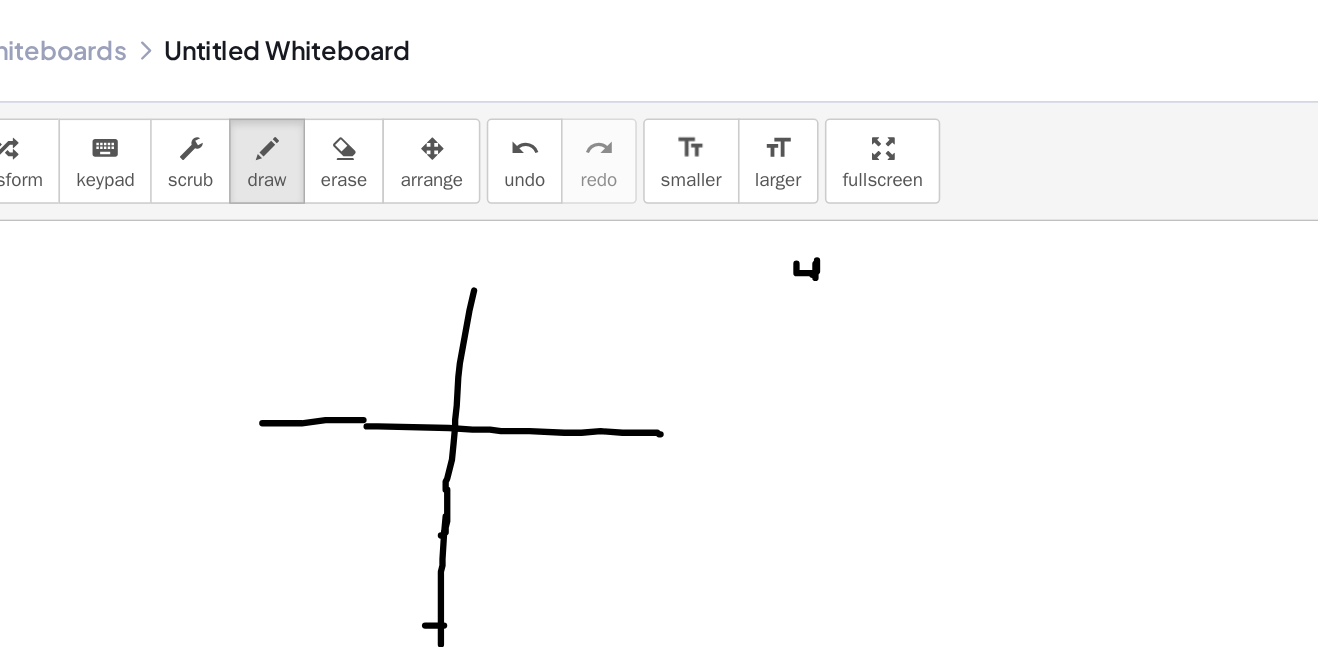 drag, startPoint x: 604, startPoint y: 167, endPoint x: 616, endPoint y: 183, distance: 20 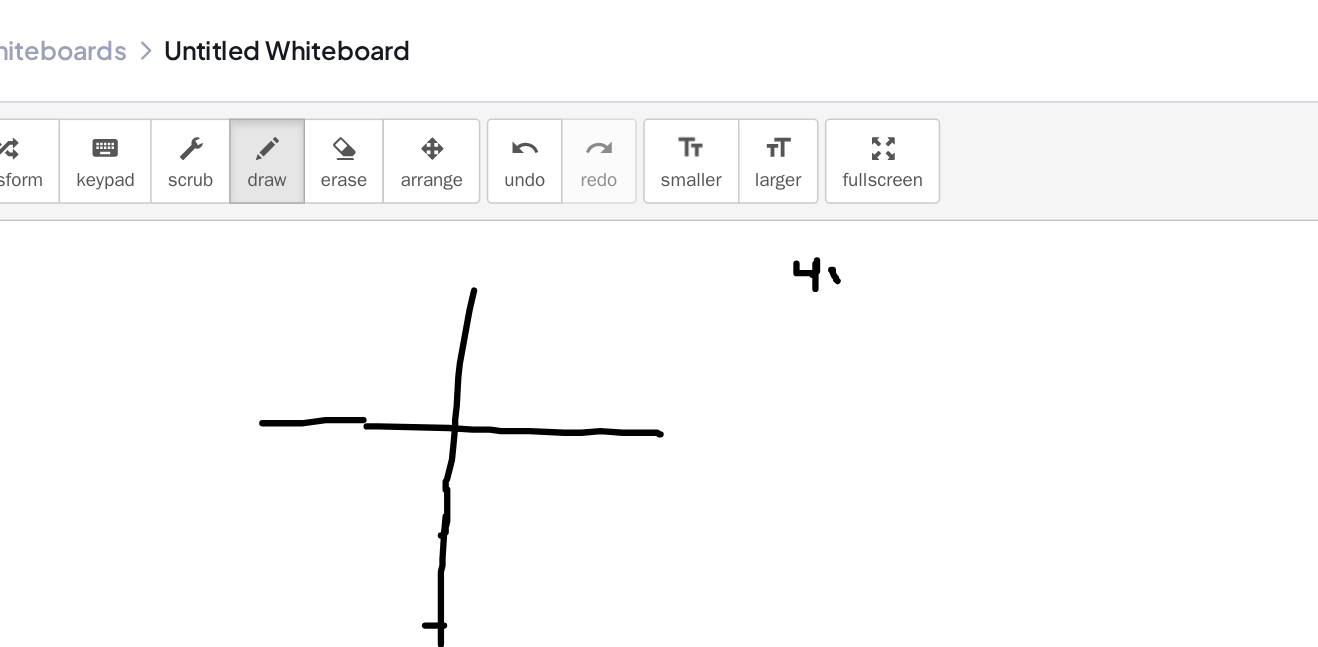 click at bounding box center [659, 680] 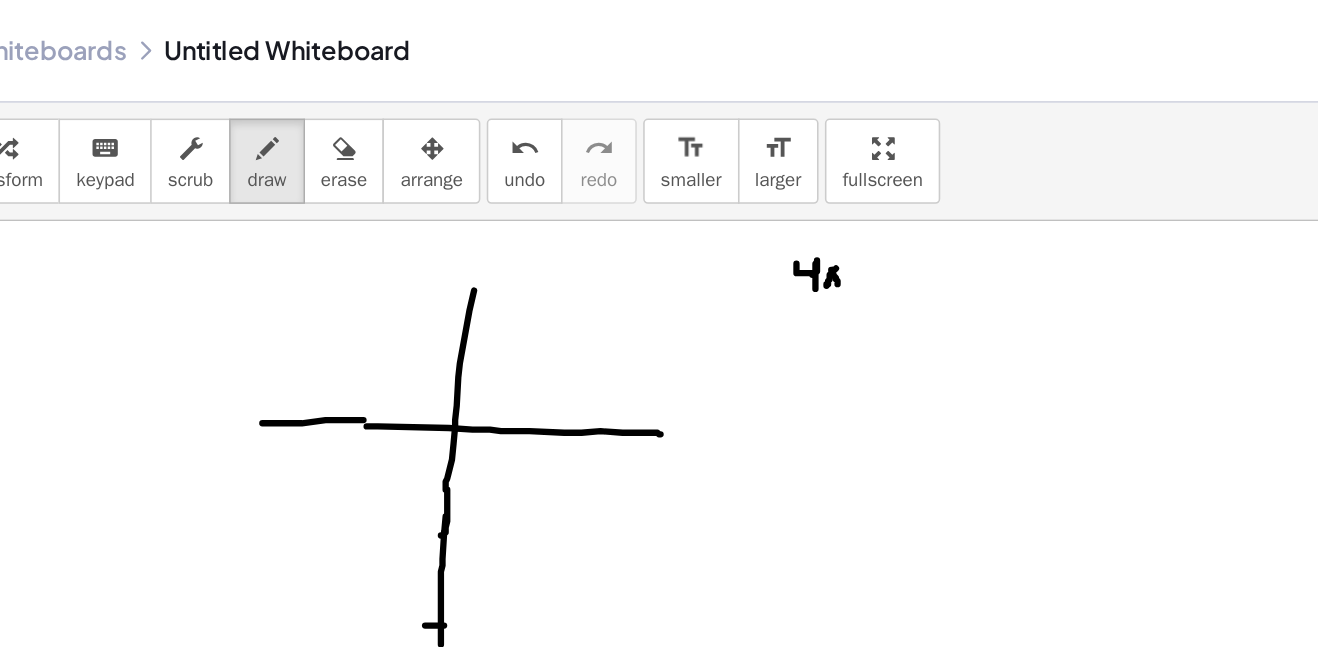 drag, startPoint x: 629, startPoint y: 170, endPoint x: 623, endPoint y: 183, distance: 14.3178215 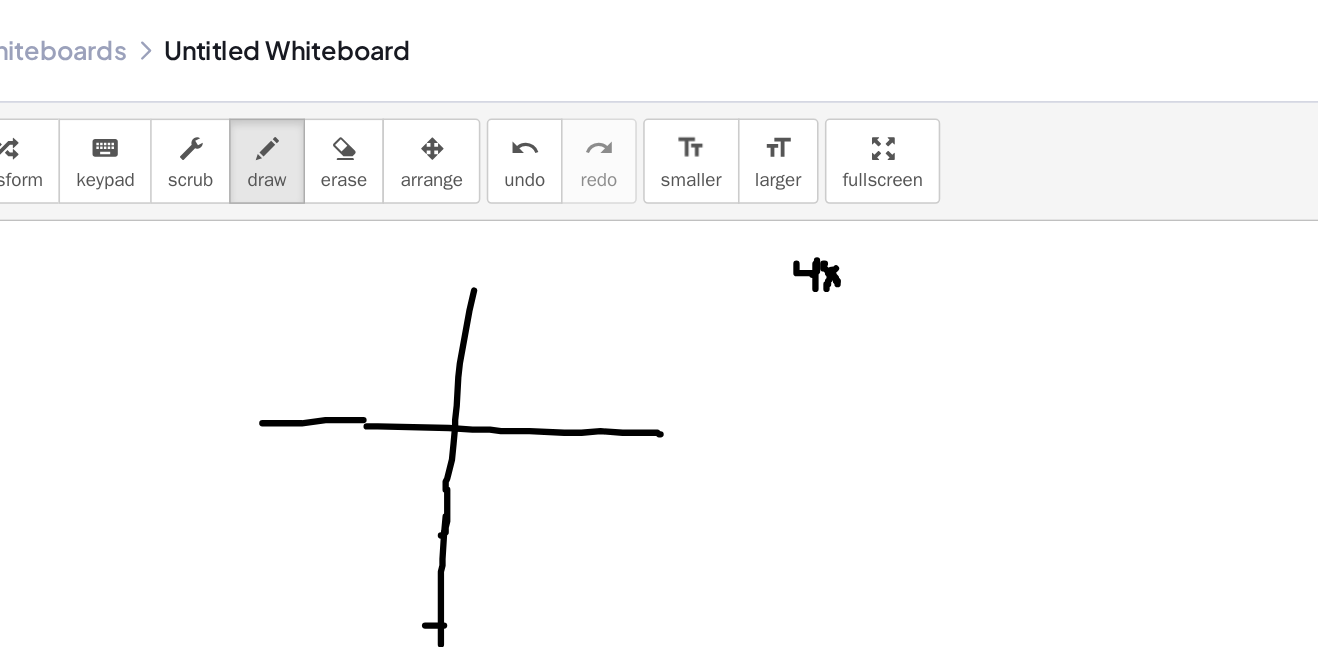 drag, startPoint x: 630, startPoint y: 178, endPoint x: 622, endPoint y: 167, distance: 13.601471 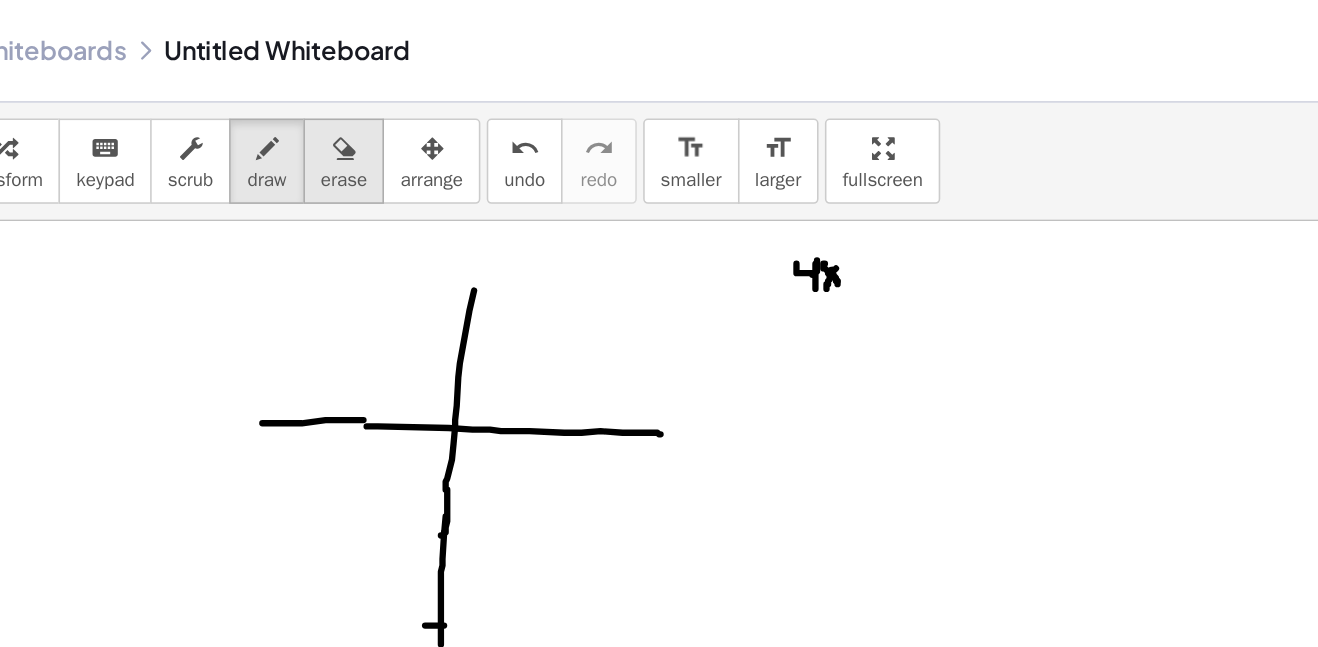 click on "erase" at bounding box center (317, 114) 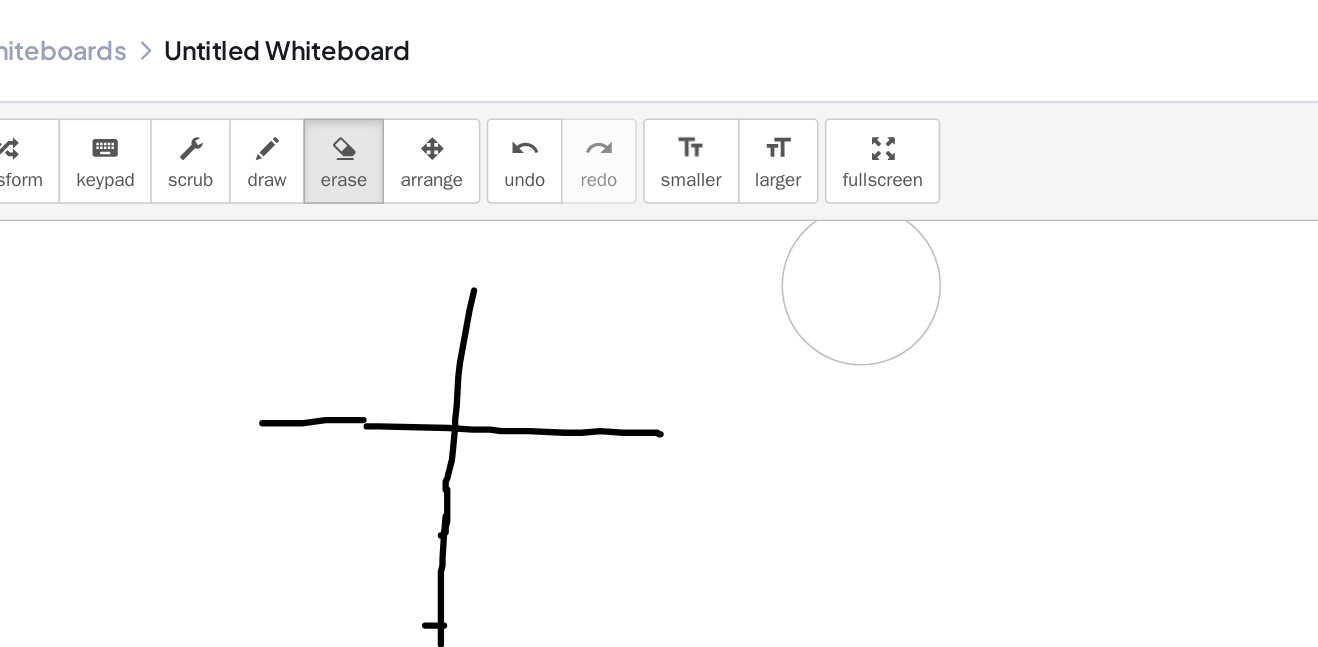 drag, startPoint x: 662, startPoint y: 183, endPoint x: 639, endPoint y: 181, distance: 23.086792 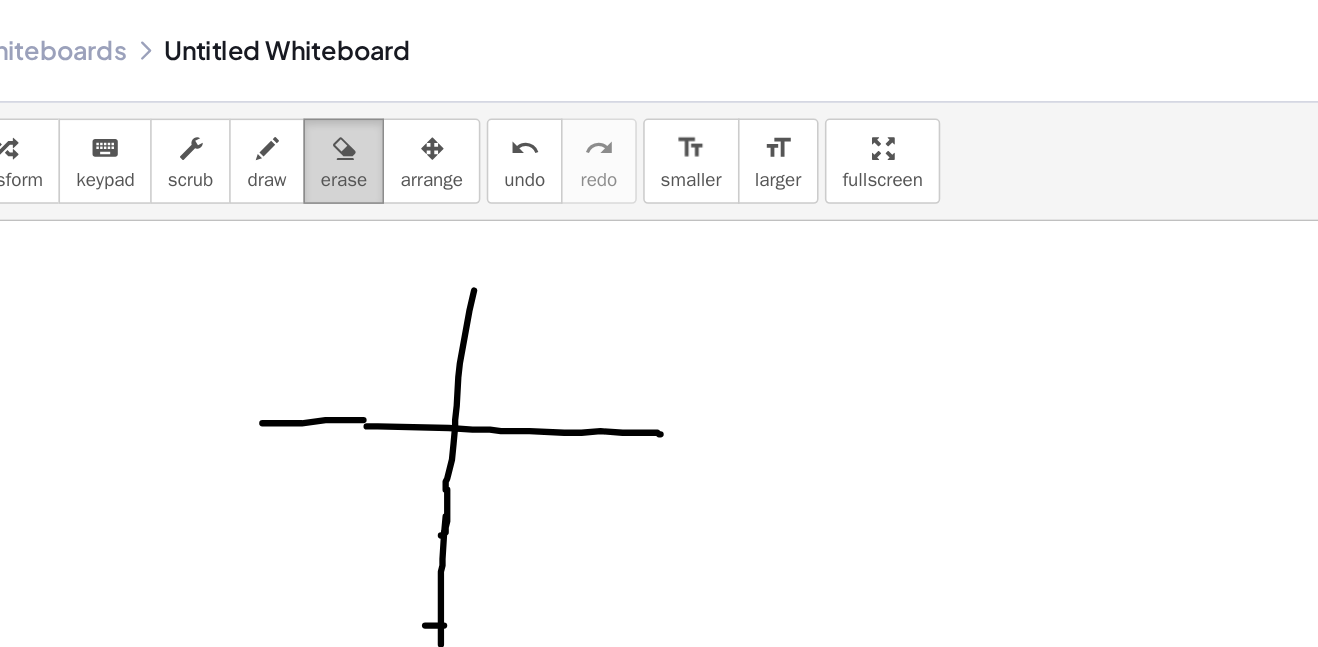 click on "erase" at bounding box center [317, 102] 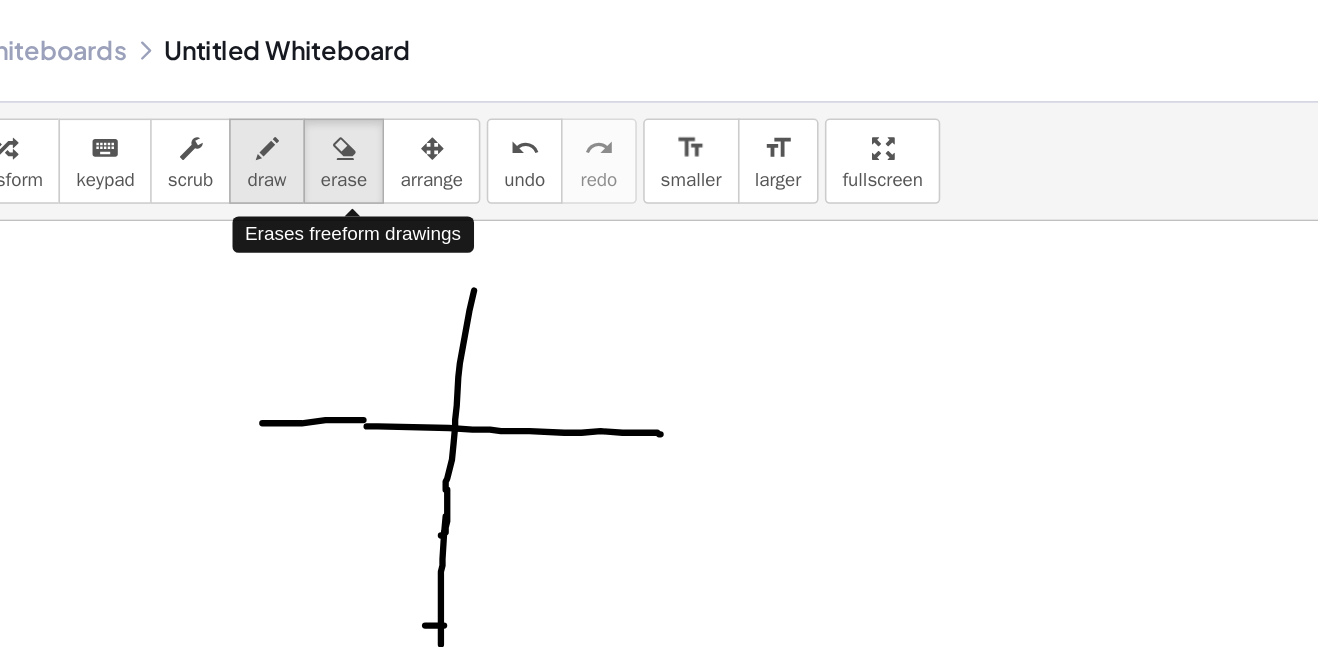 click on "draw" at bounding box center [269, 114] 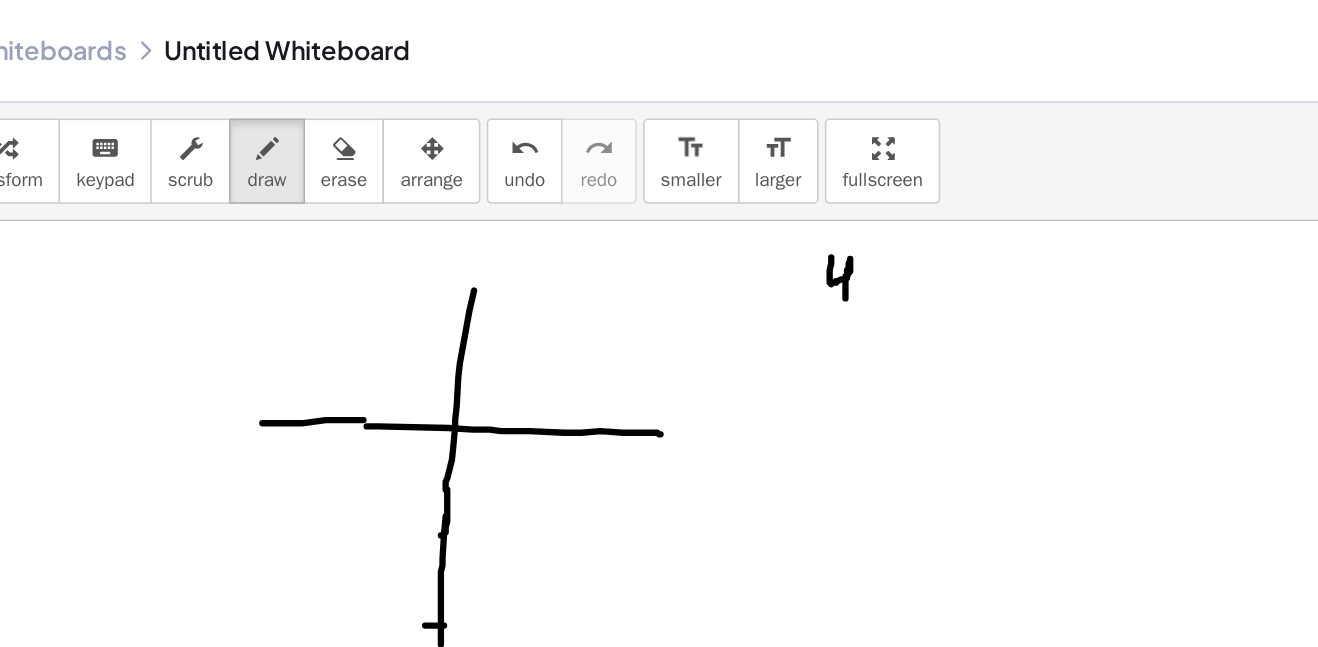 drag, startPoint x: 626, startPoint y: 163, endPoint x: 635, endPoint y: 190, distance: 28.460499 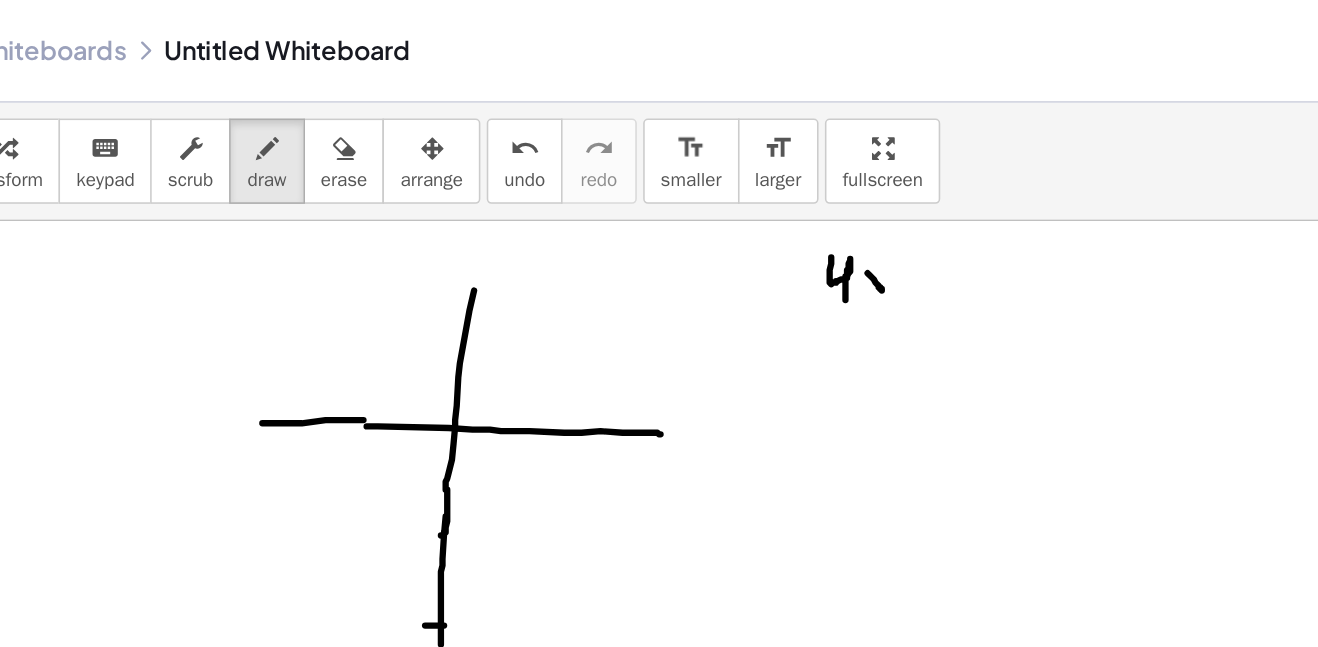 drag, startPoint x: 649, startPoint y: 173, endPoint x: 658, endPoint y: 184, distance: 14.21267 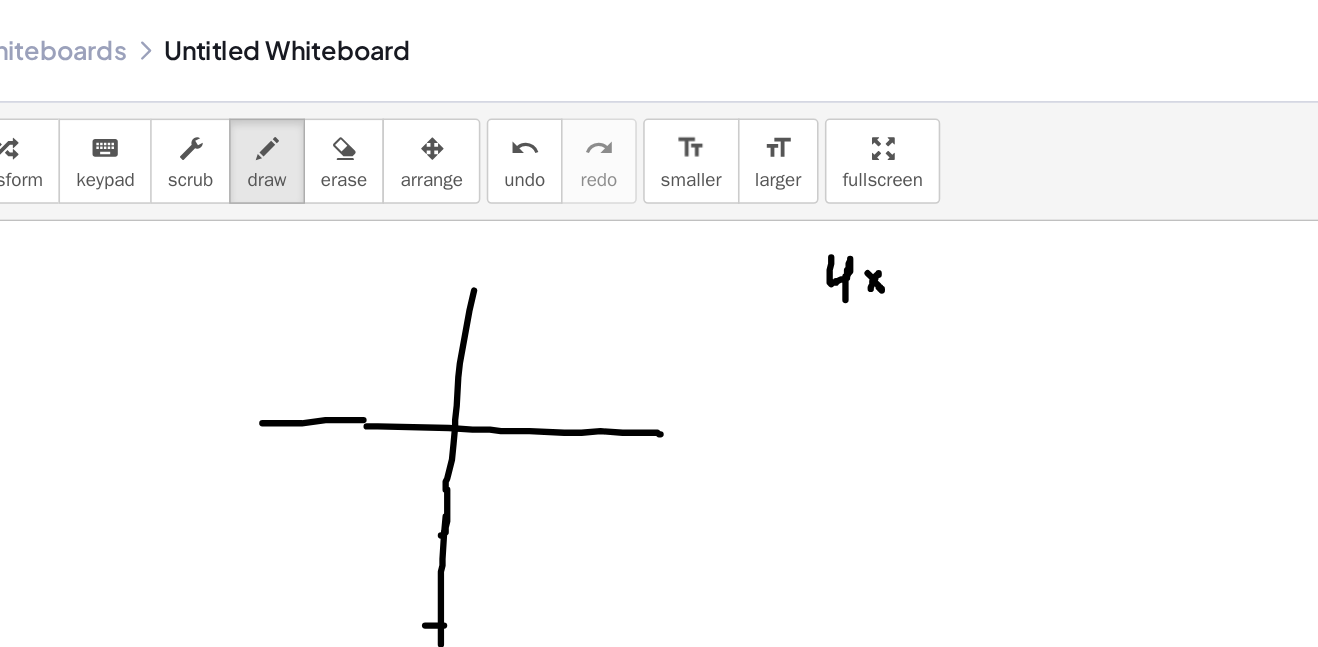 drag, startPoint x: 656, startPoint y: 173, endPoint x: 649, endPoint y: 189, distance: 17.464249 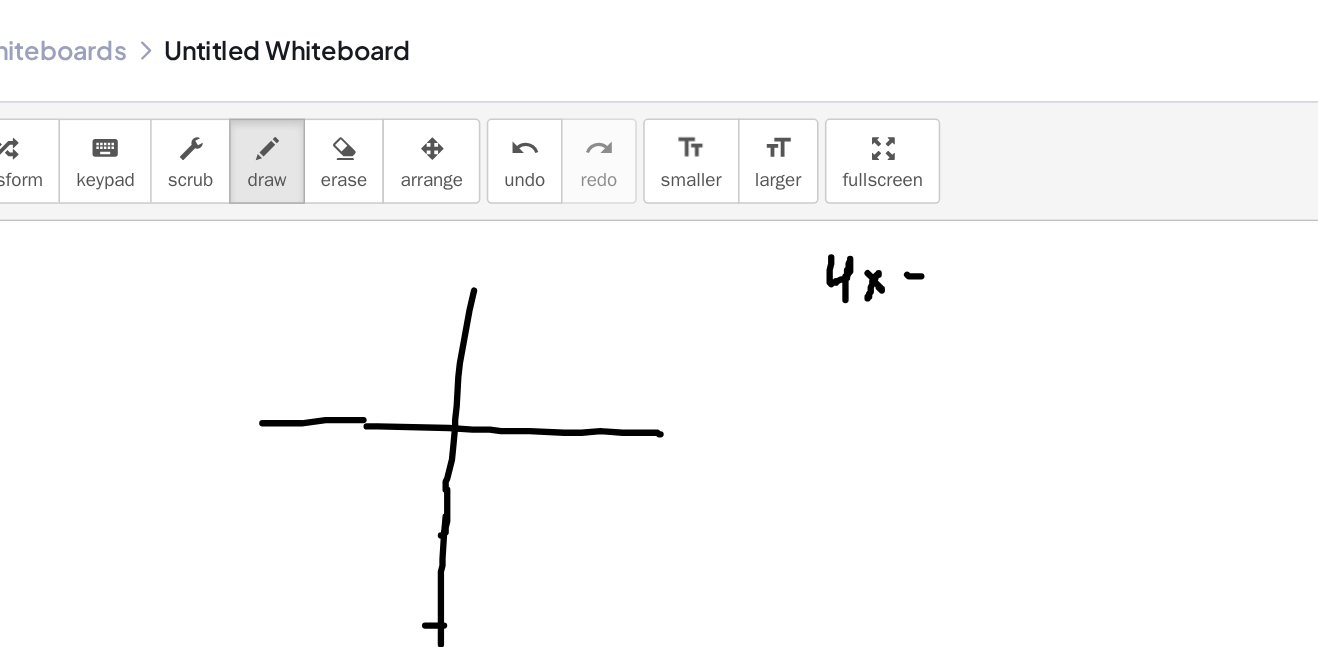 drag, startPoint x: 674, startPoint y: 174, endPoint x: 686, endPoint y: 176, distance: 12.165525 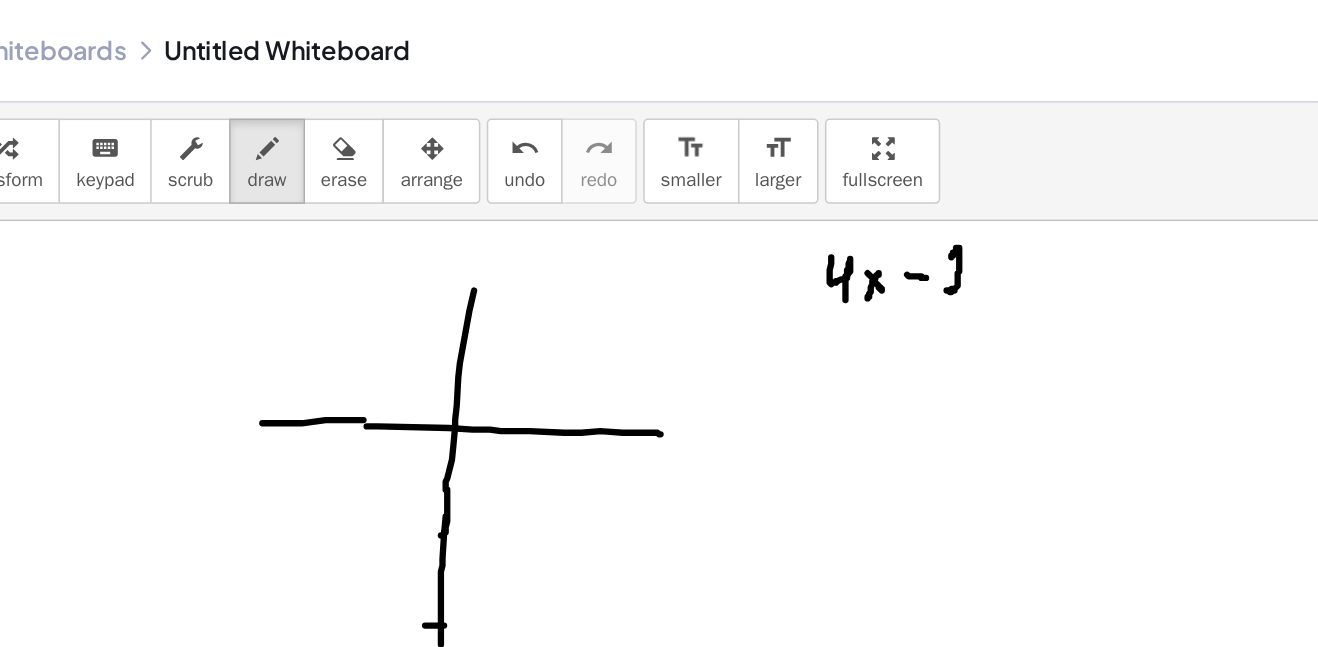 drag, startPoint x: 702, startPoint y: 163, endPoint x: 714, endPoint y: 184, distance: 24.186773 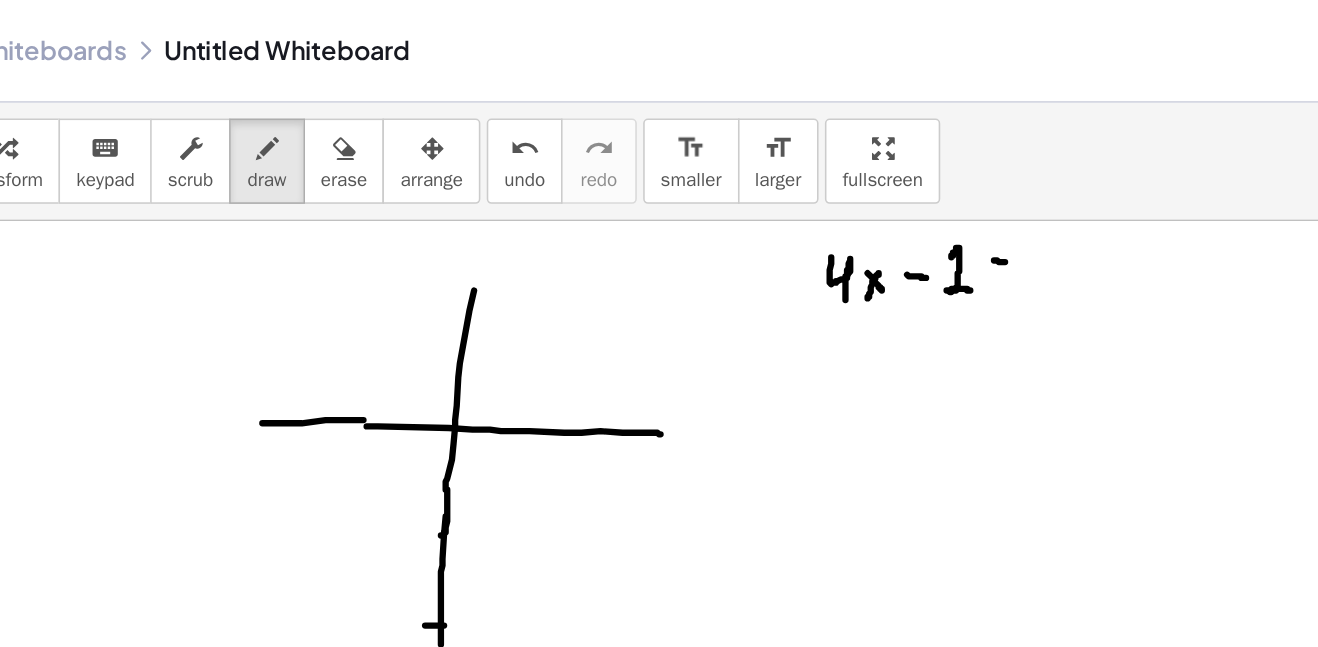 click at bounding box center [659, 680] 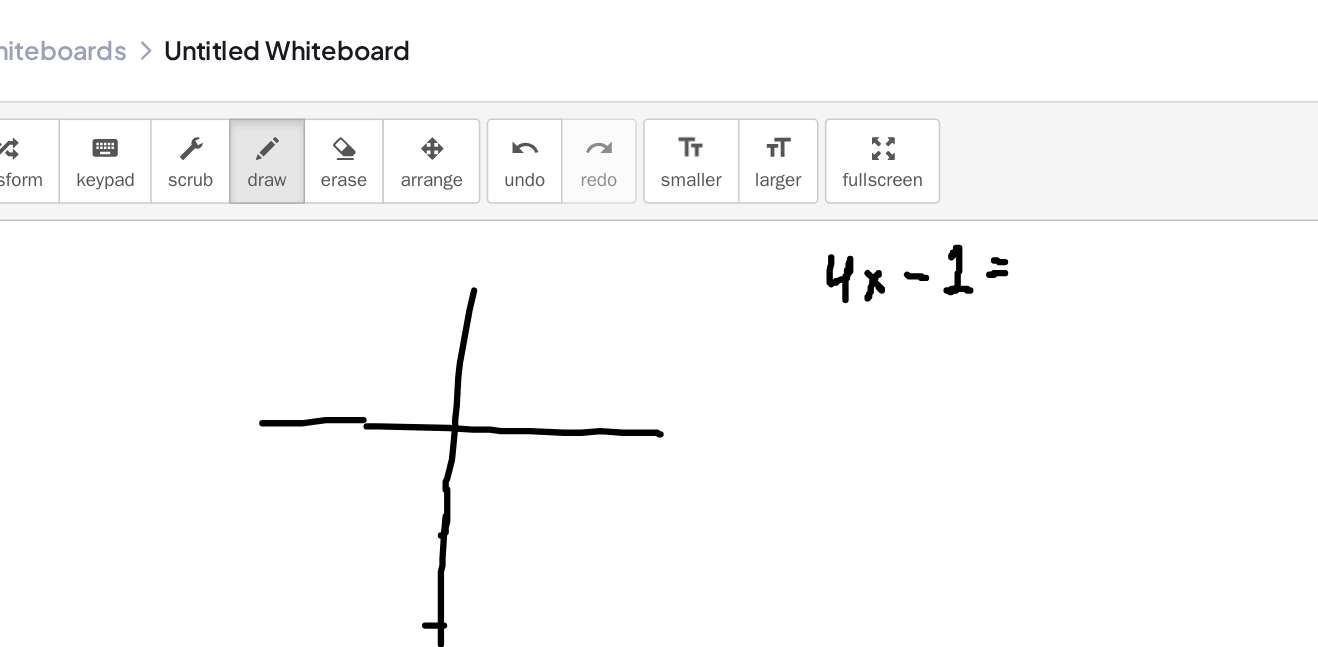 drag, startPoint x: 726, startPoint y: 174, endPoint x: 737, endPoint y: 173, distance: 11.045361 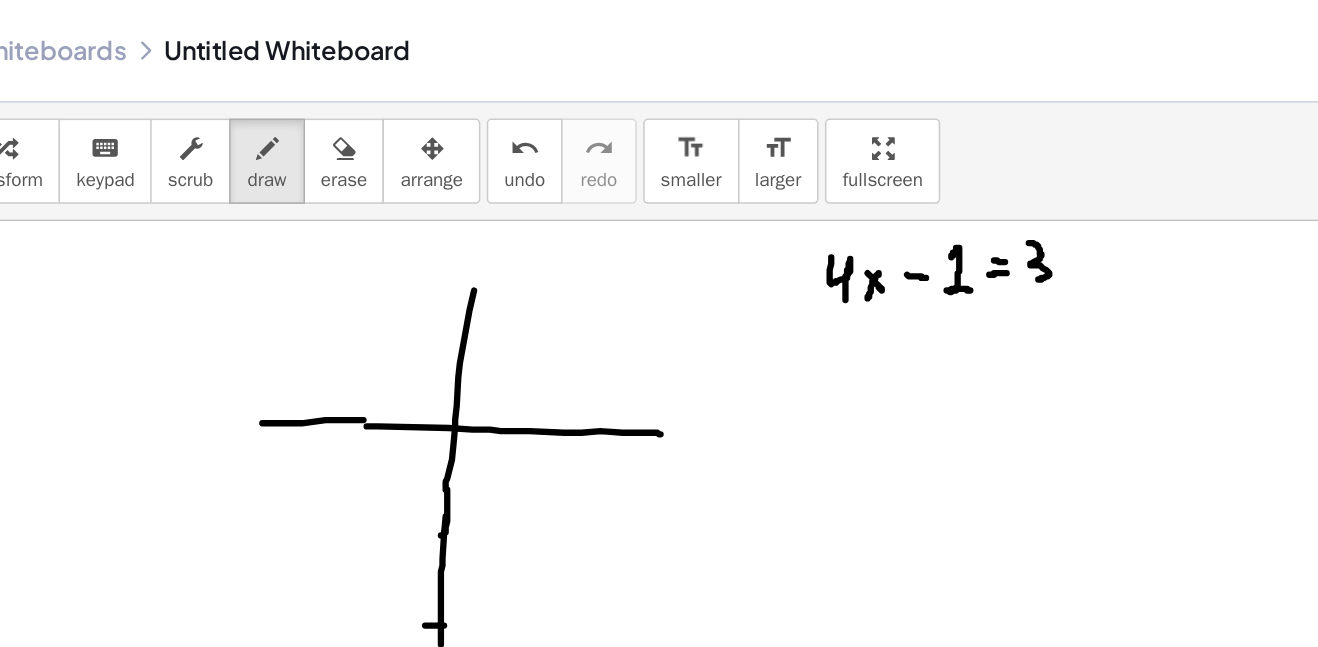 drag, startPoint x: 751, startPoint y: 154, endPoint x: 754, endPoint y: 176, distance: 22.203604 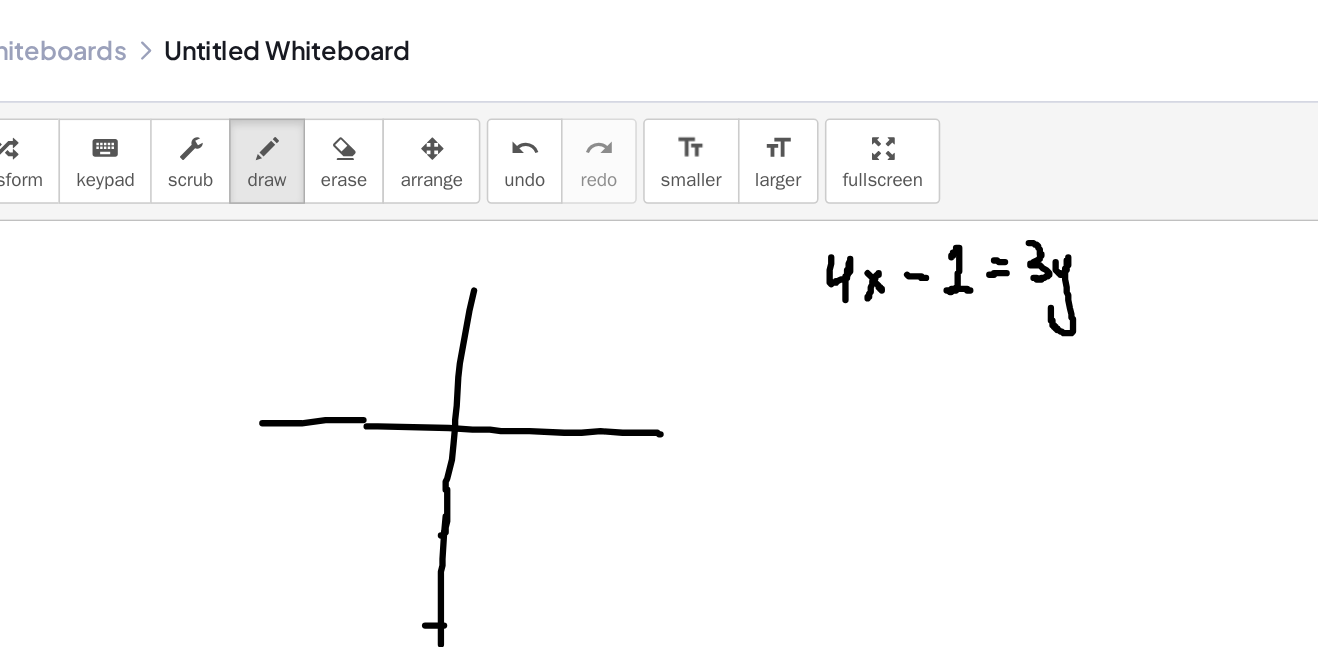 drag, startPoint x: 768, startPoint y: 166, endPoint x: 765, endPoint y: 194, distance: 28.160255 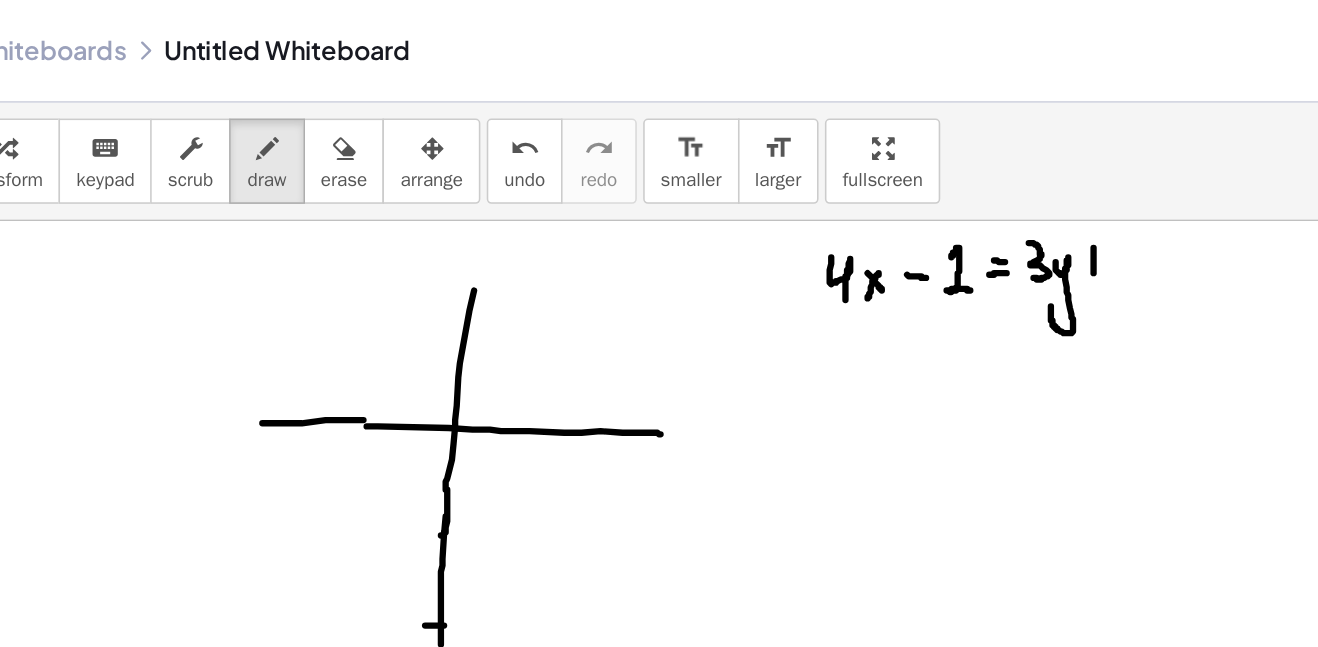 drag, startPoint x: 792, startPoint y: 157, endPoint x: 792, endPoint y: 174, distance: 17 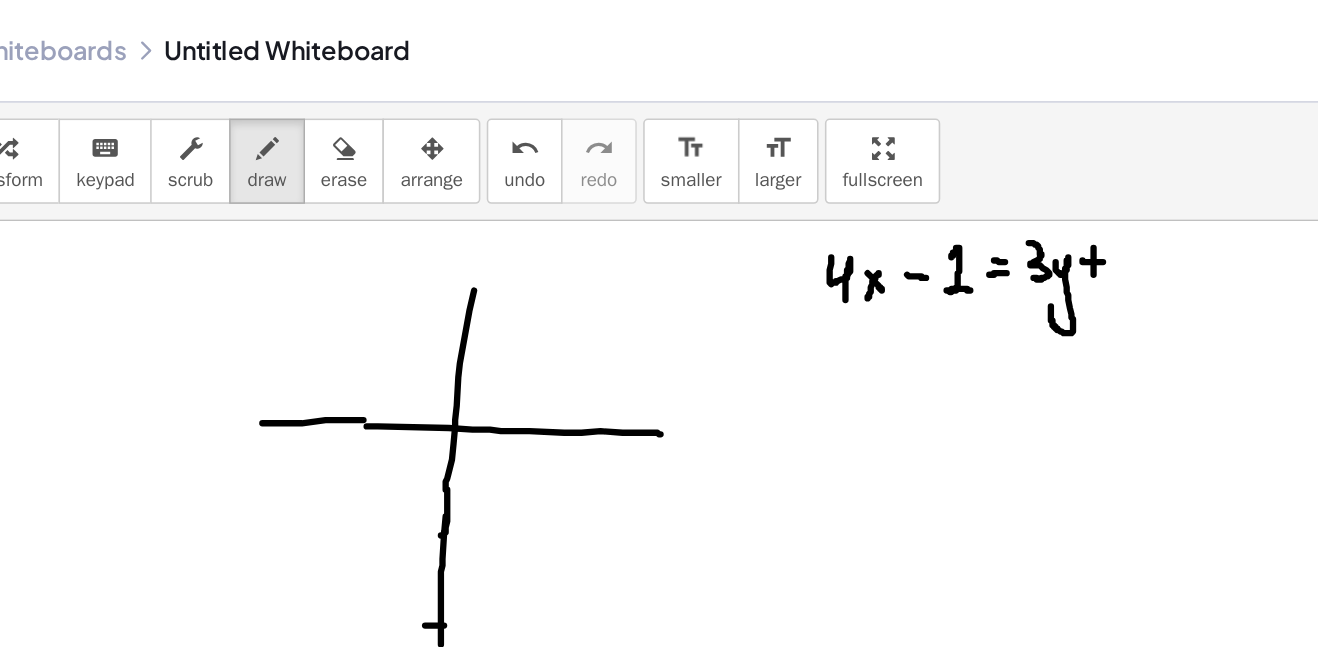 drag, startPoint x: 785, startPoint y: 165, endPoint x: 803, endPoint y: 167, distance: 18.110771 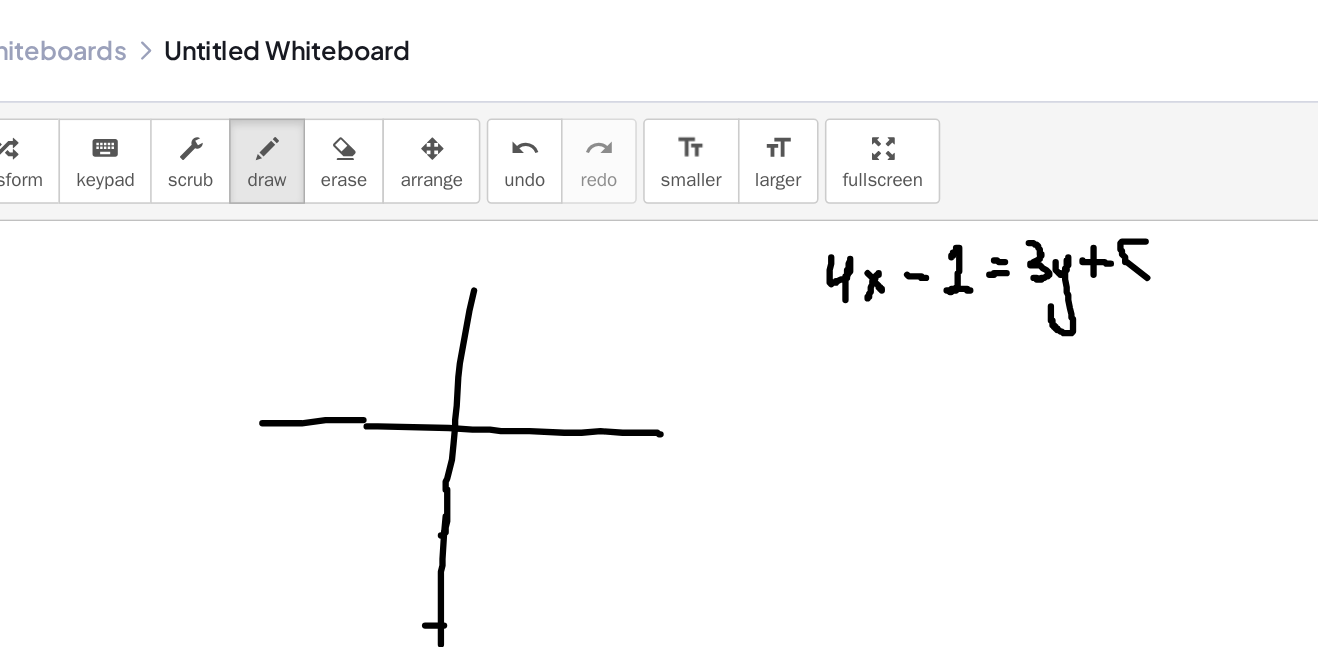 drag, startPoint x: 825, startPoint y: 153, endPoint x: 825, endPoint y: 180, distance: 27 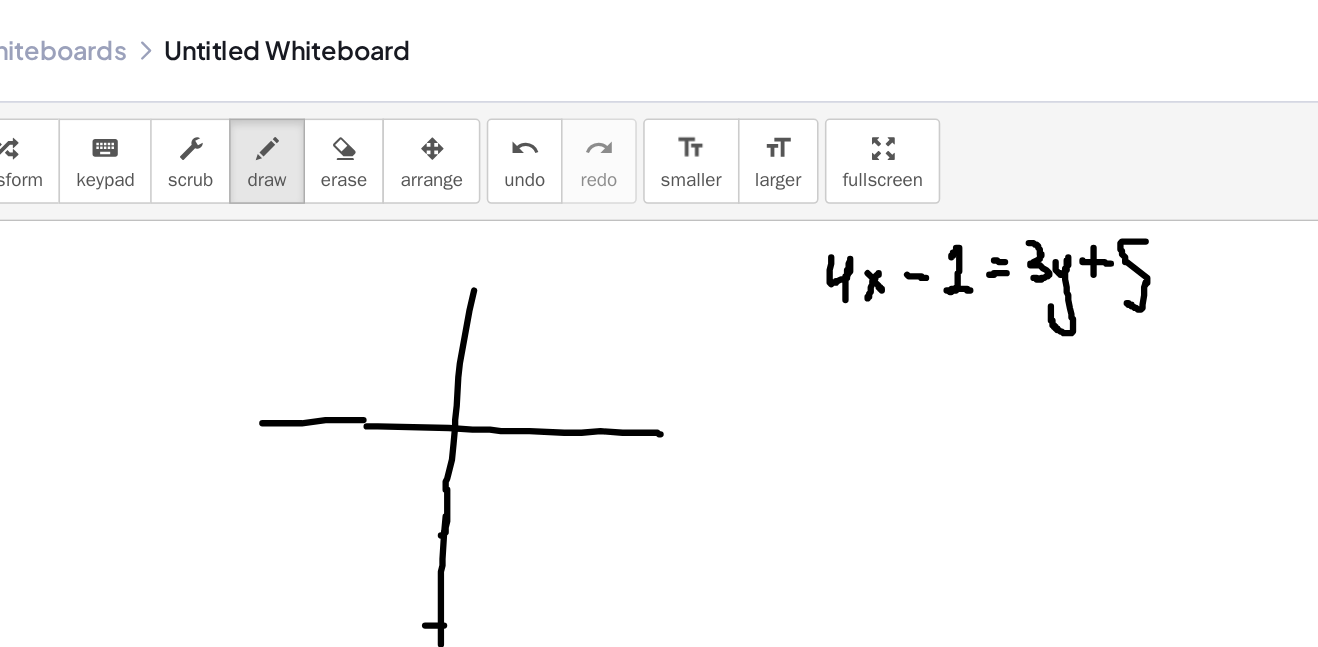 drag, startPoint x: 825, startPoint y: 179, endPoint x: 812, endPoint y: 190, distance: 17.029387 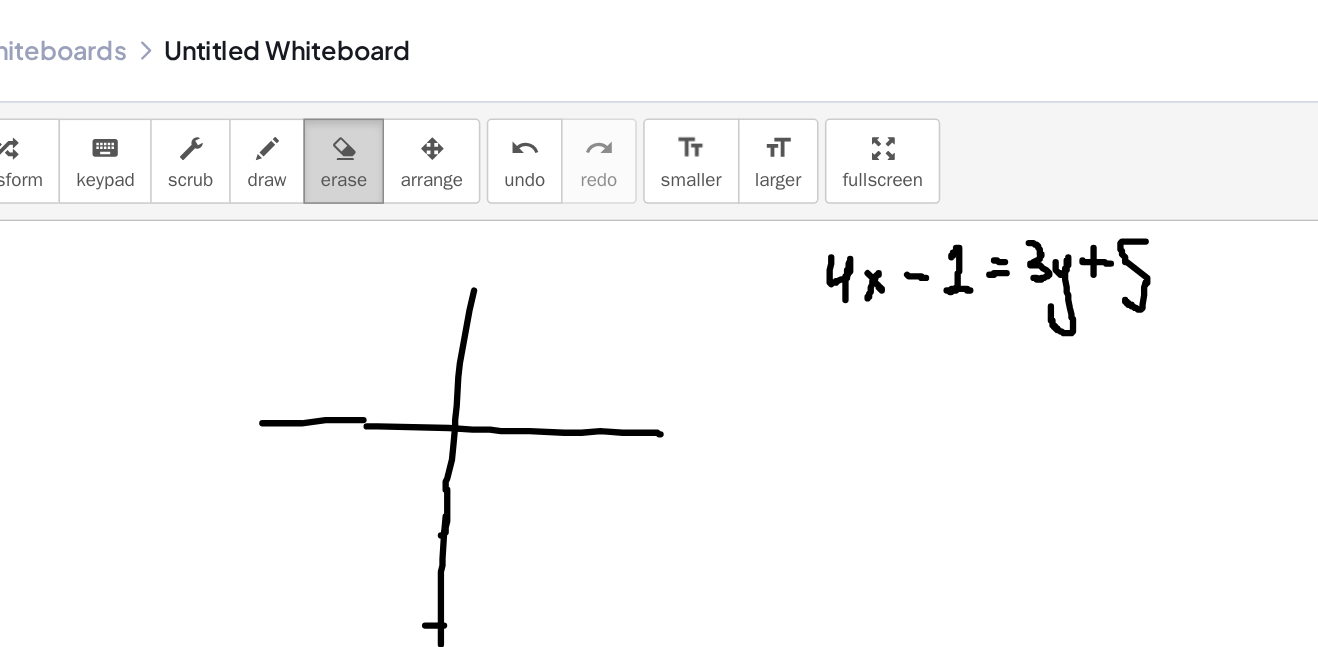 click on "erase" at bounding box center [317, 102] 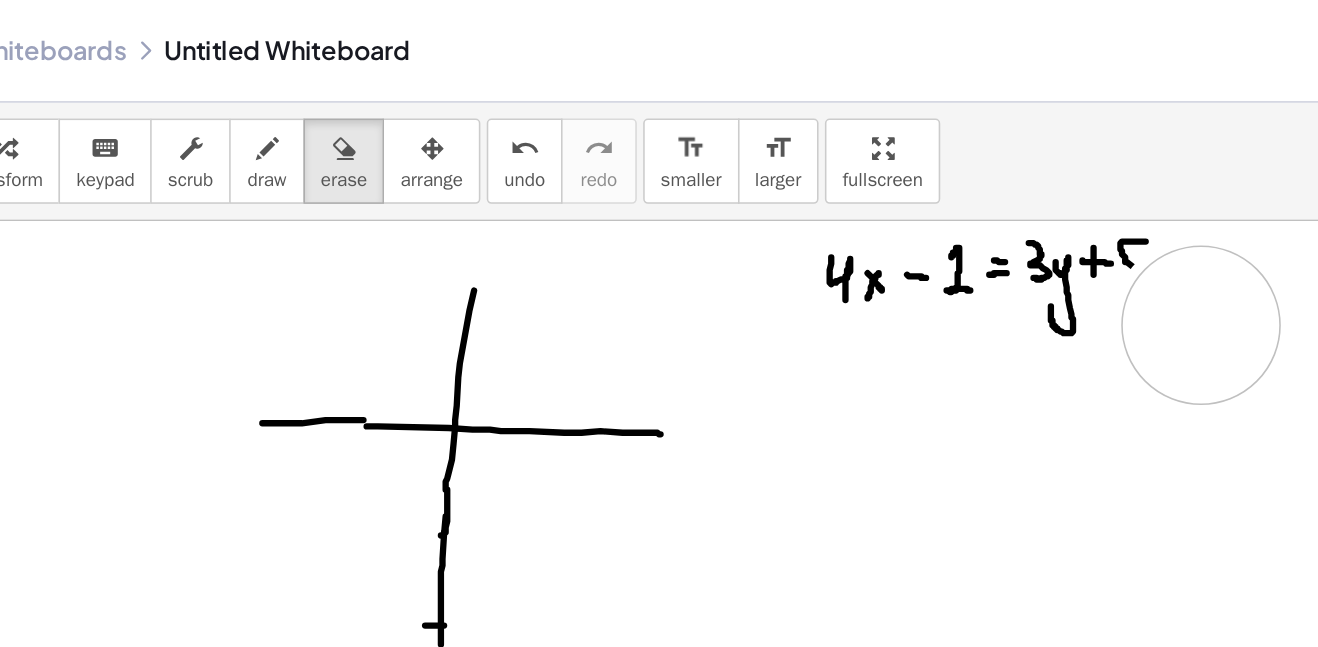 drag, startPoint x: 905, startPoint y: 209, endPoint x: 861, endPoint y: 206, distance: 44.102154 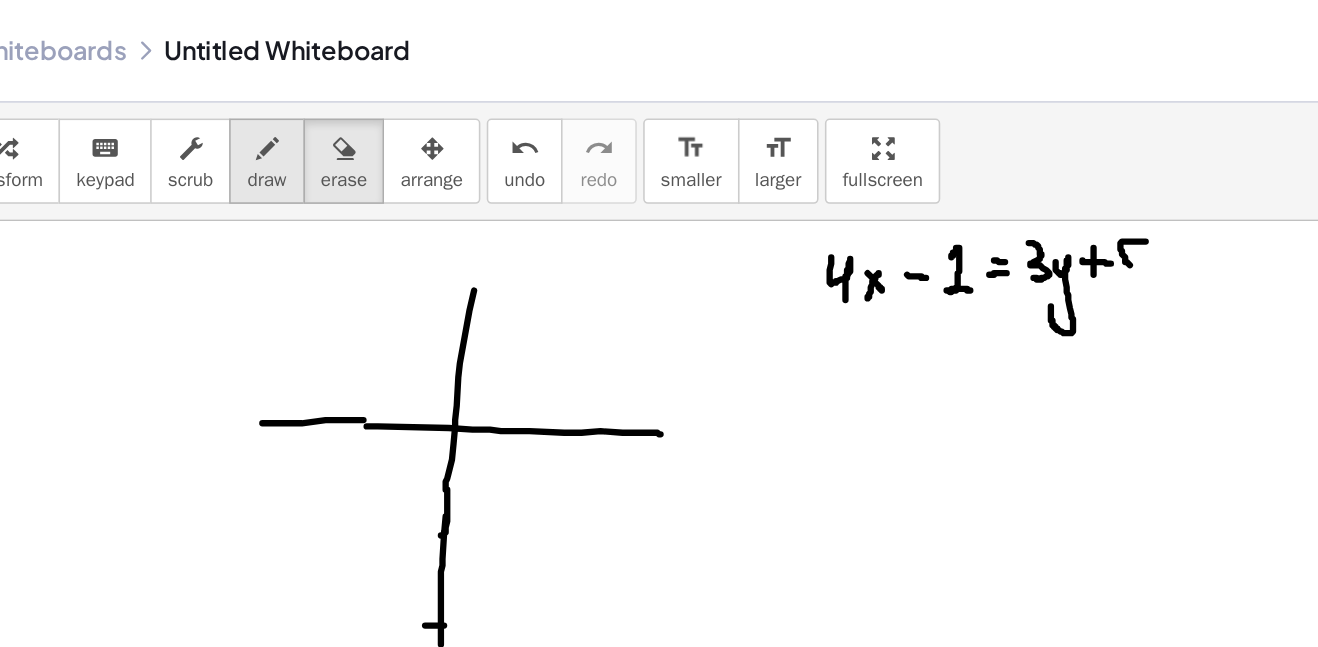 click on "draw" at bounding box center [269, 114] 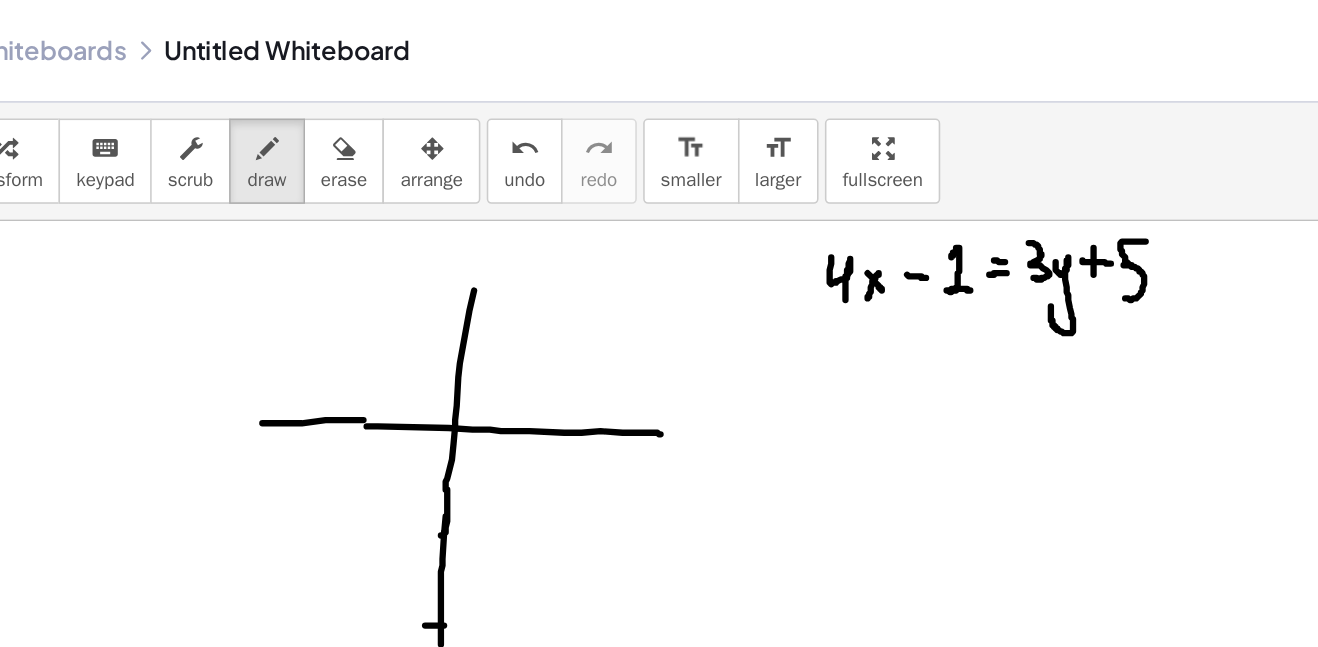 drag, startPoint x: 811, startPoint y: 168, endPoint x: 812, endPoint y: 189, distance: 21.023796 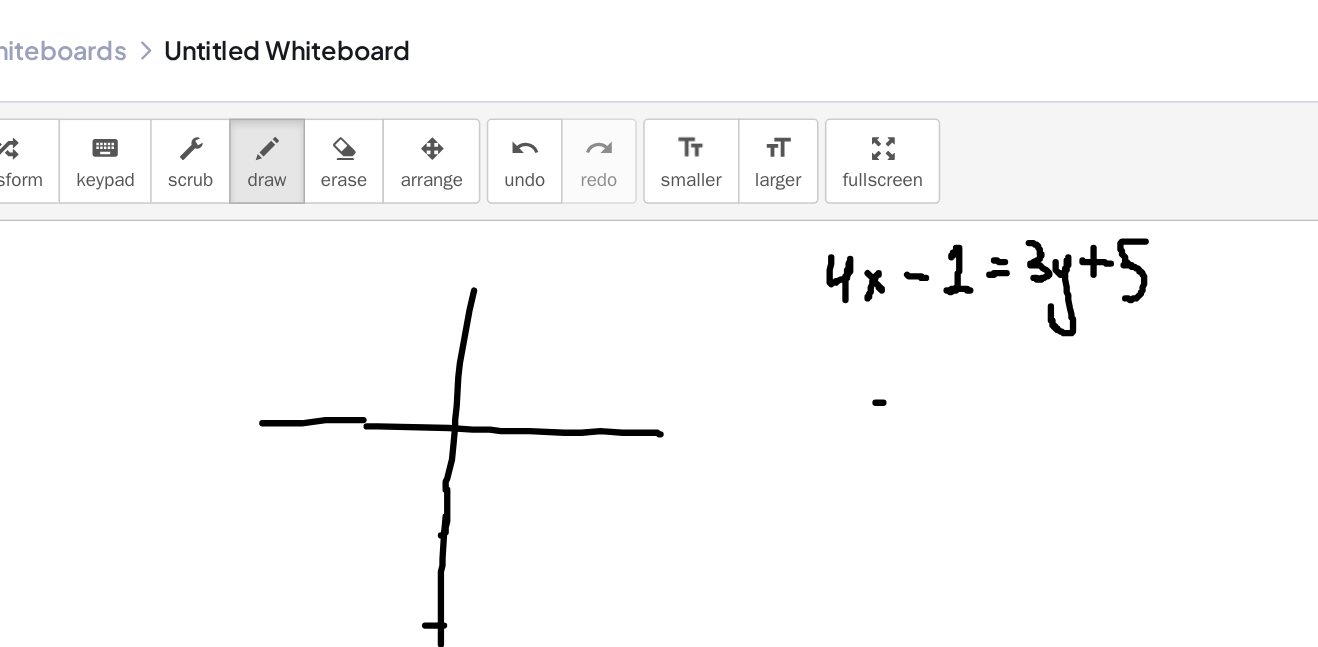 click at bounding box center (659, 680) 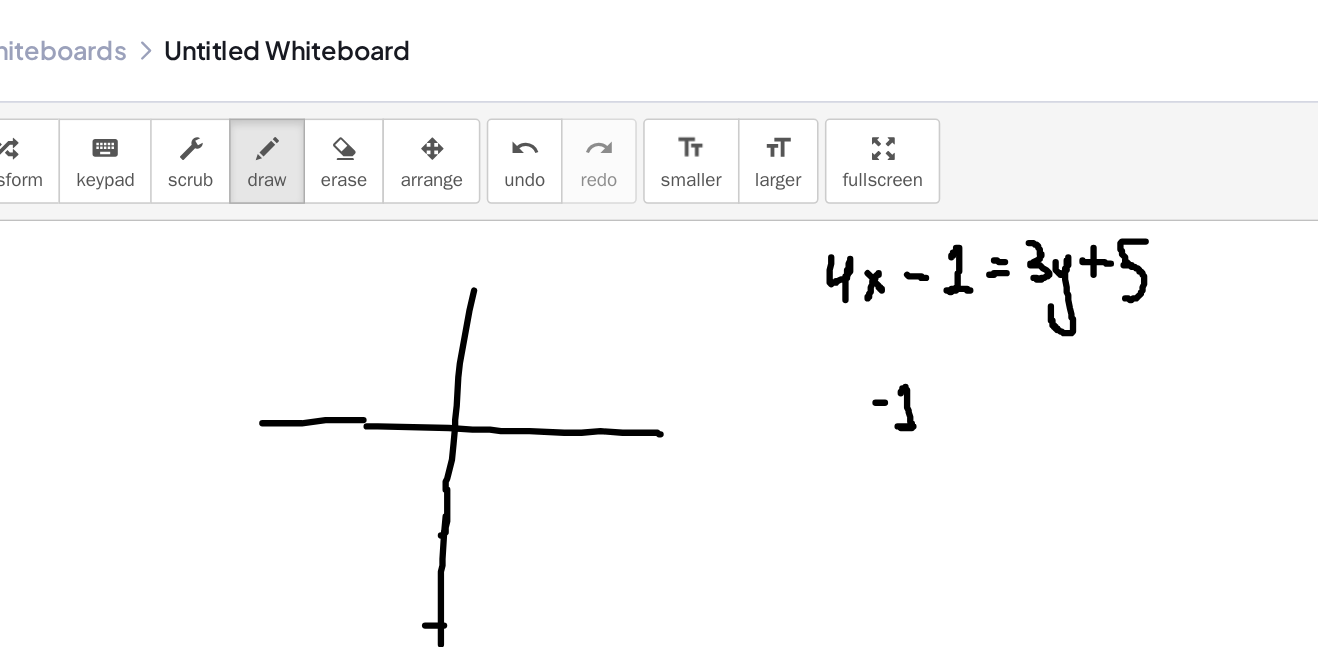 drag, startPoint x: 670, startPoint y: 249, endPoint x: 686, endPoint y: 269, distance: 25.612497 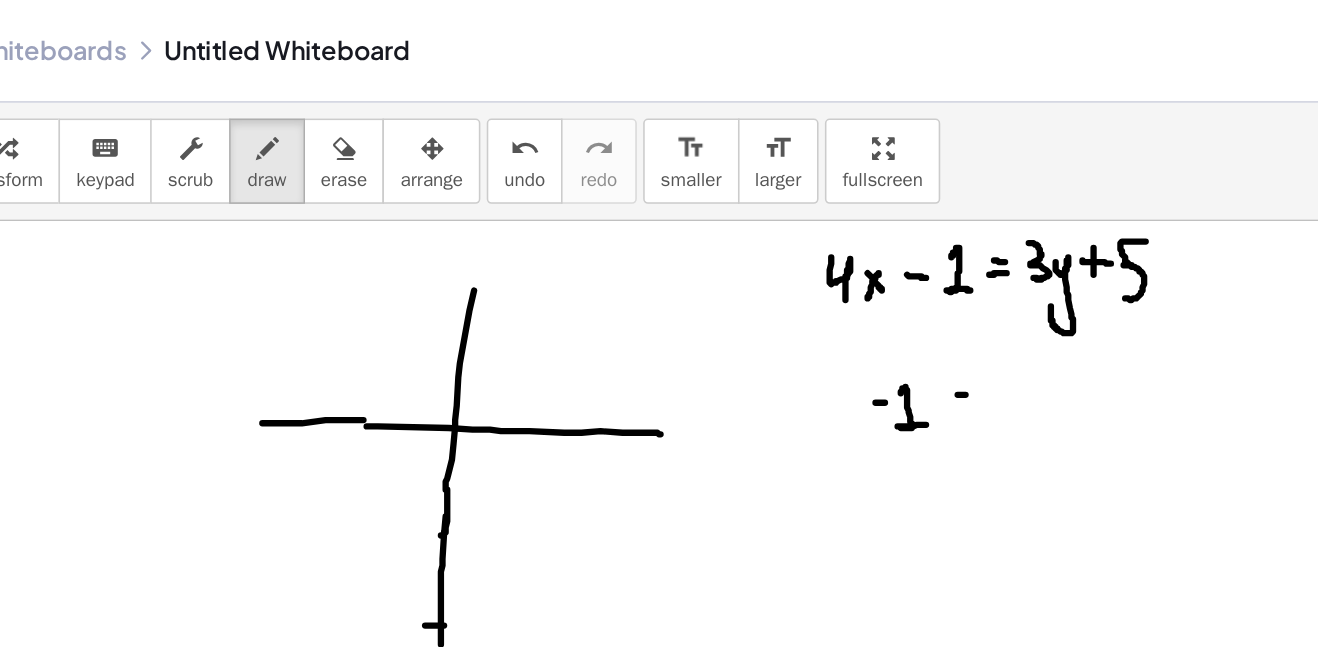 click at bounding box center [659, 680] 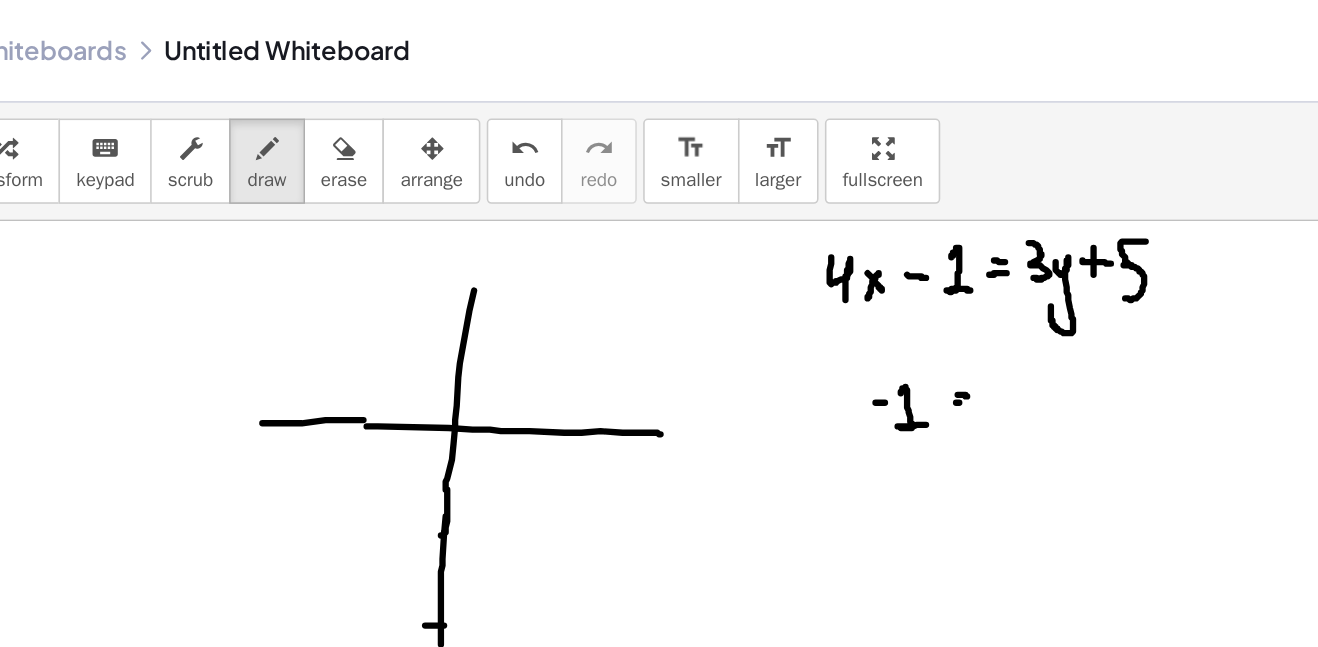 click at bounding box center [659, 680] 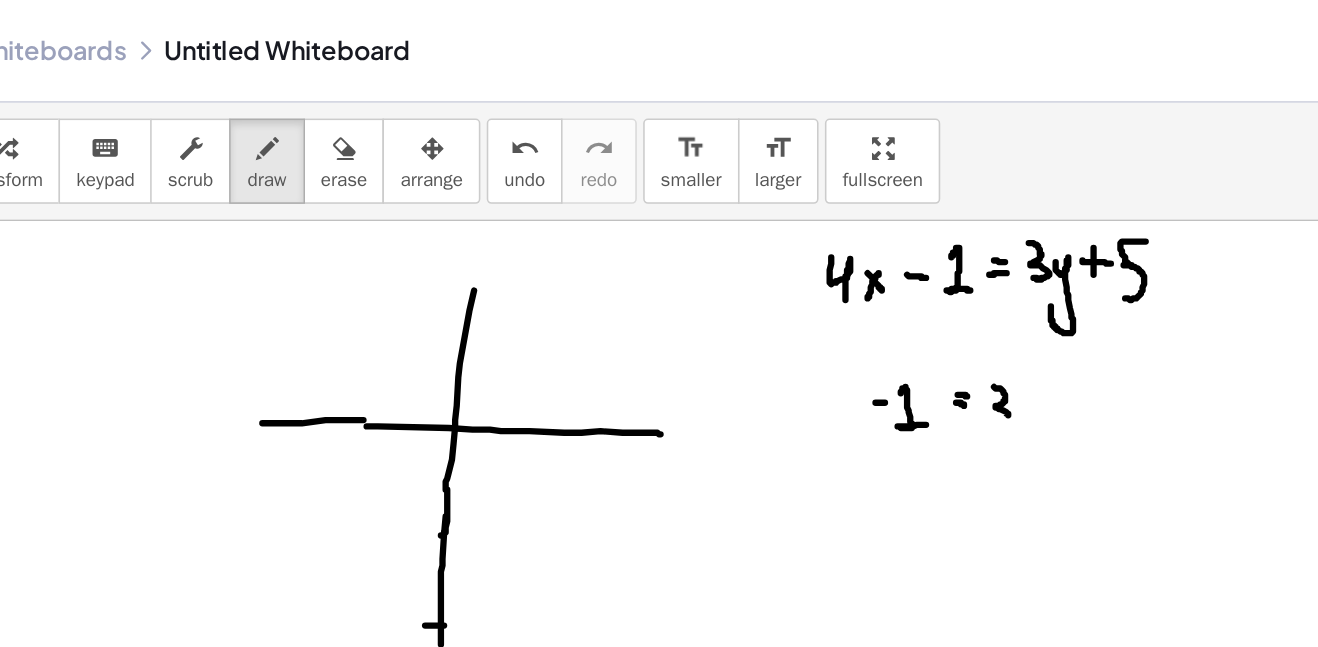 drag, startPoint x: 729, startPoint y: 245, endPoint x: 730, endPoint y: 265, distance: 20.024984 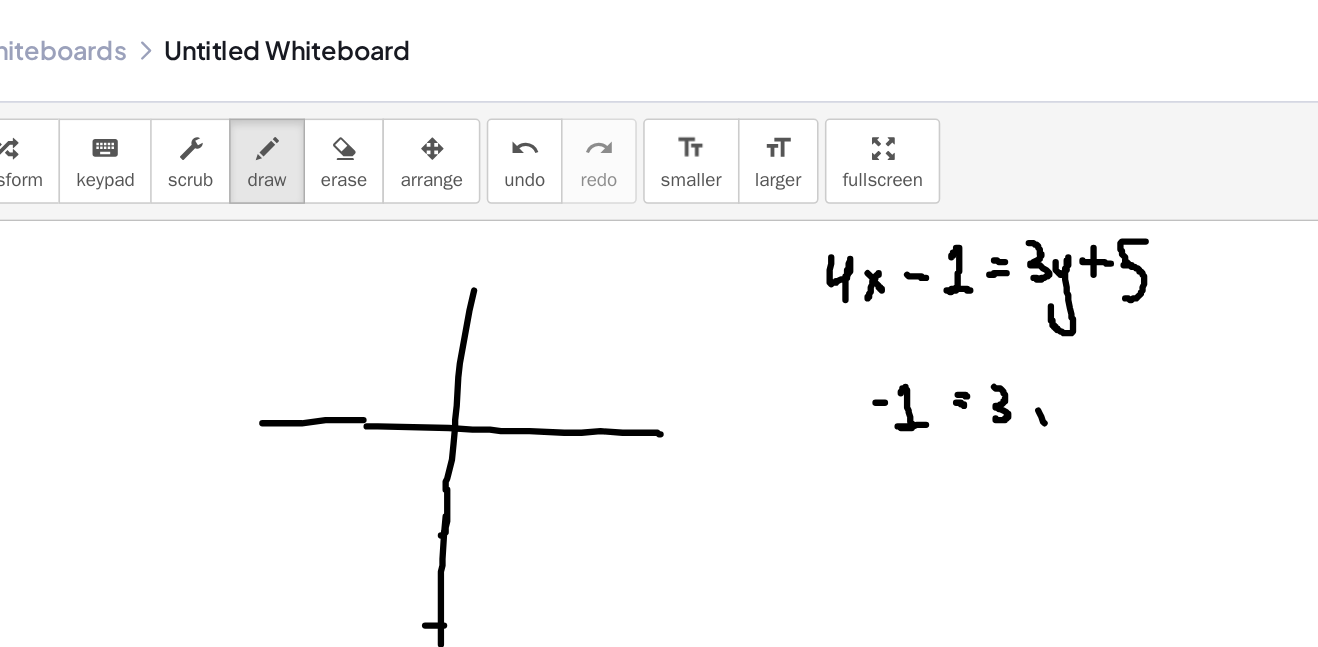 click at bounding box center [659, 680] 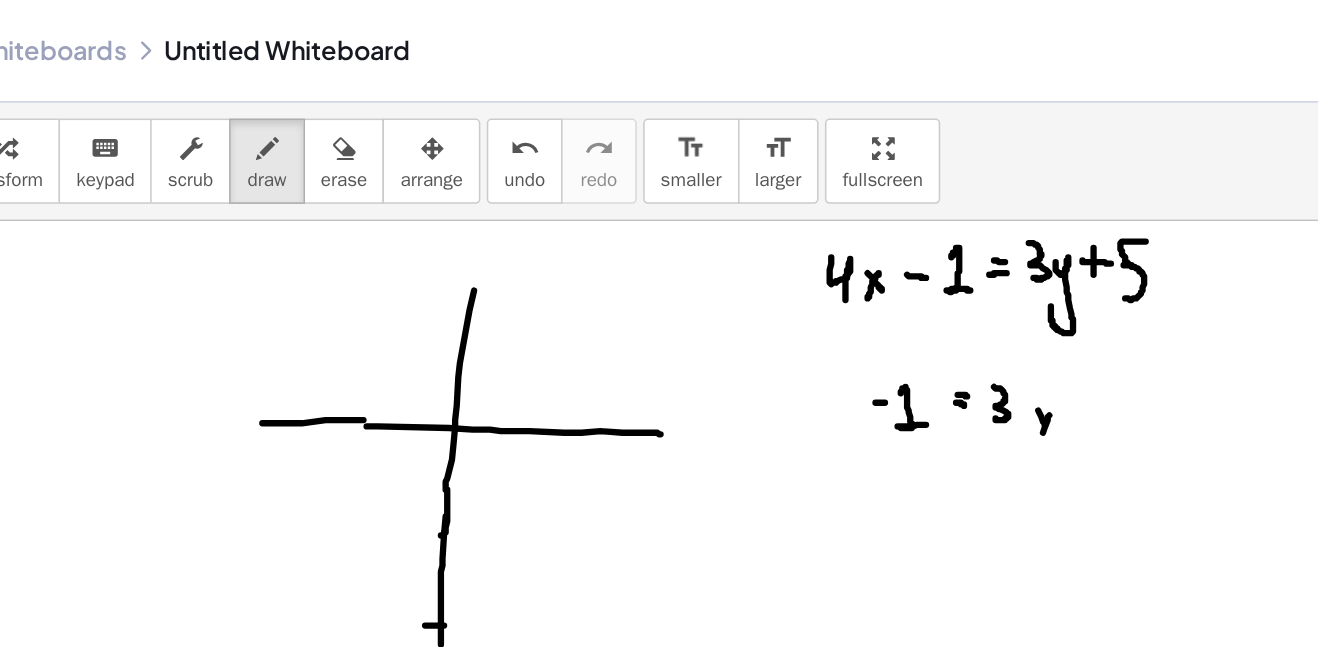 drag, startPoint x: 764, startPoint y: 263, endPoint x: 759, endPoint y: 276, distance: 13.928389 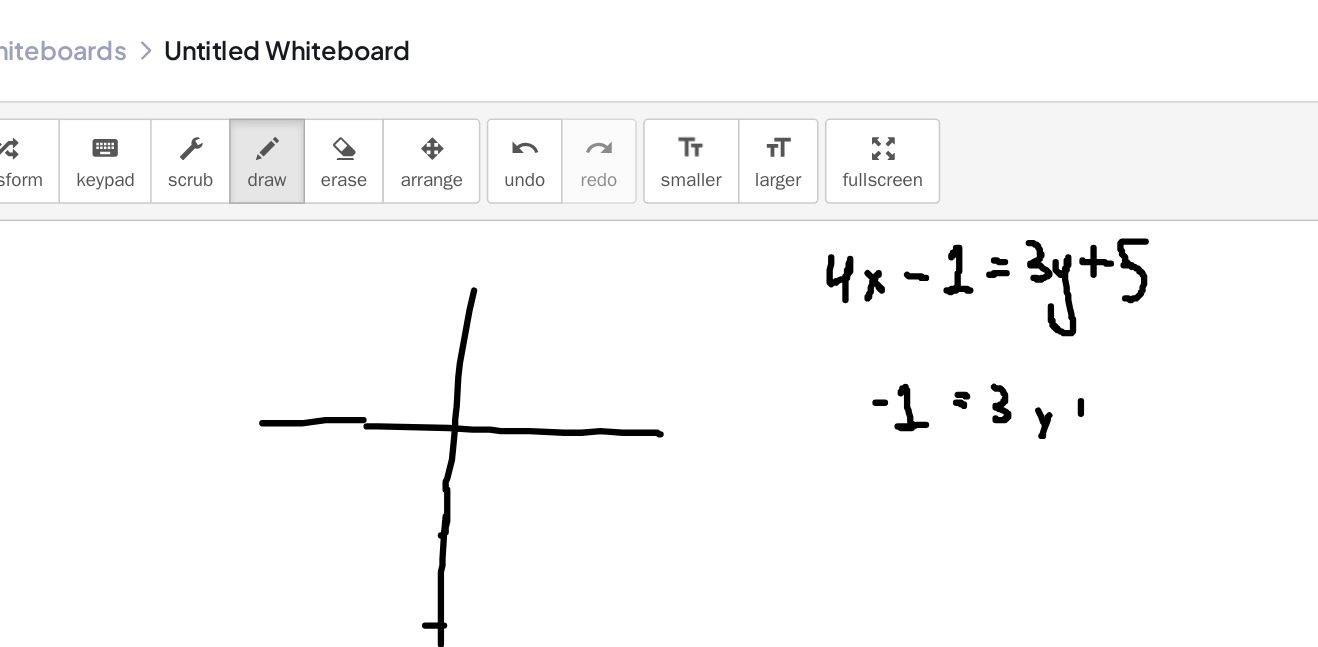 drag, startPoint x: 784, startPoint y: 254, endPoint x: 784, endPoint y: 267, distance: 13 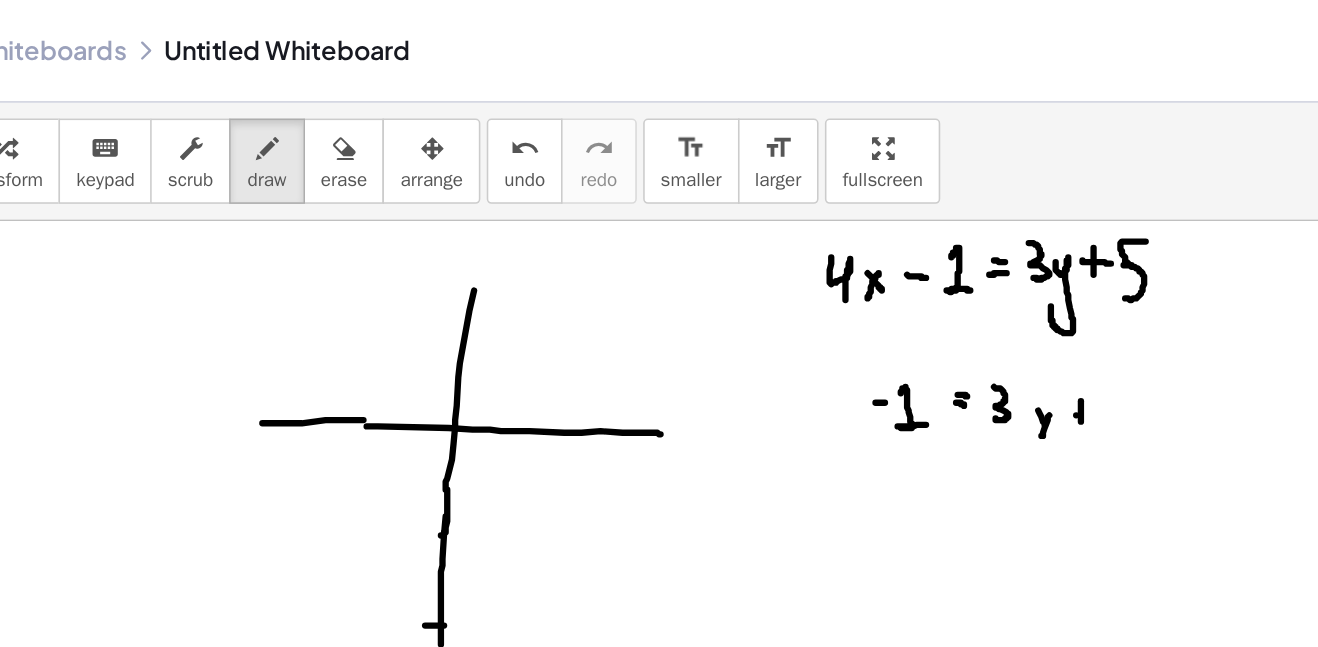 drag, startPoint x: 781, startPoint y: 263, endPoint x: 792, endPoint y: 263, distance: 11 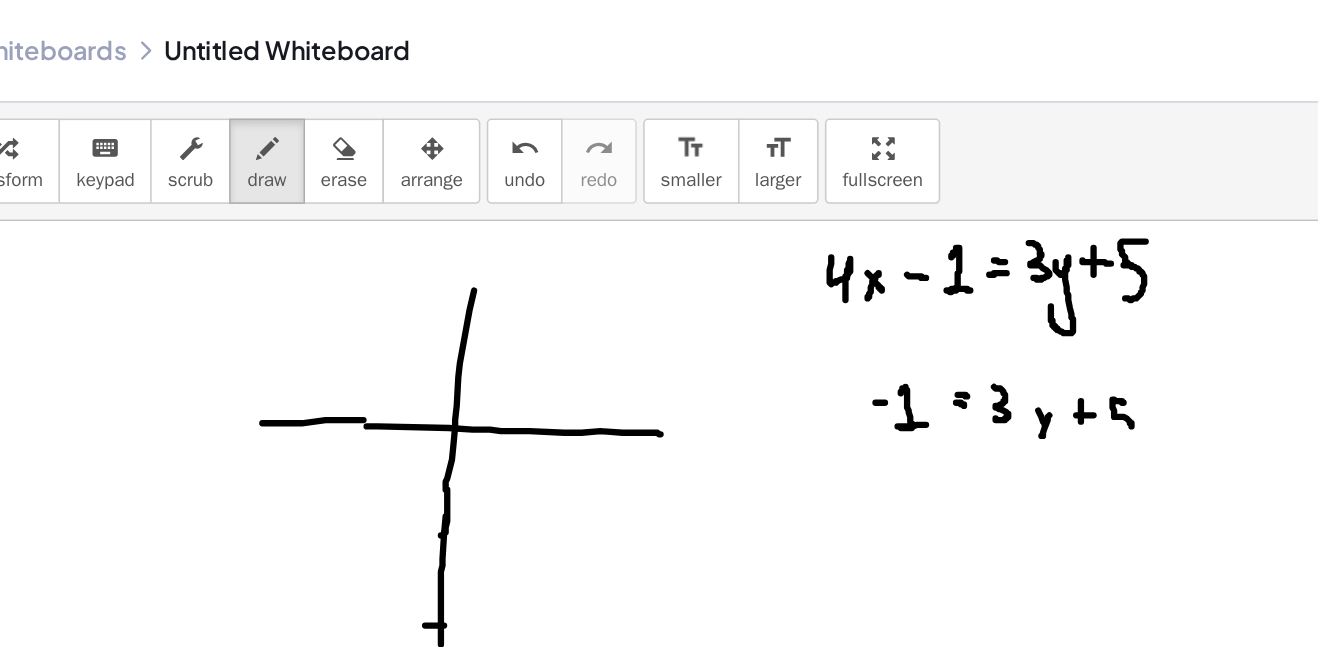 drag, startPoint x: 811, startPoint y: 255, endPoint x: 807, endPoint y: 274, distance: 19.416489 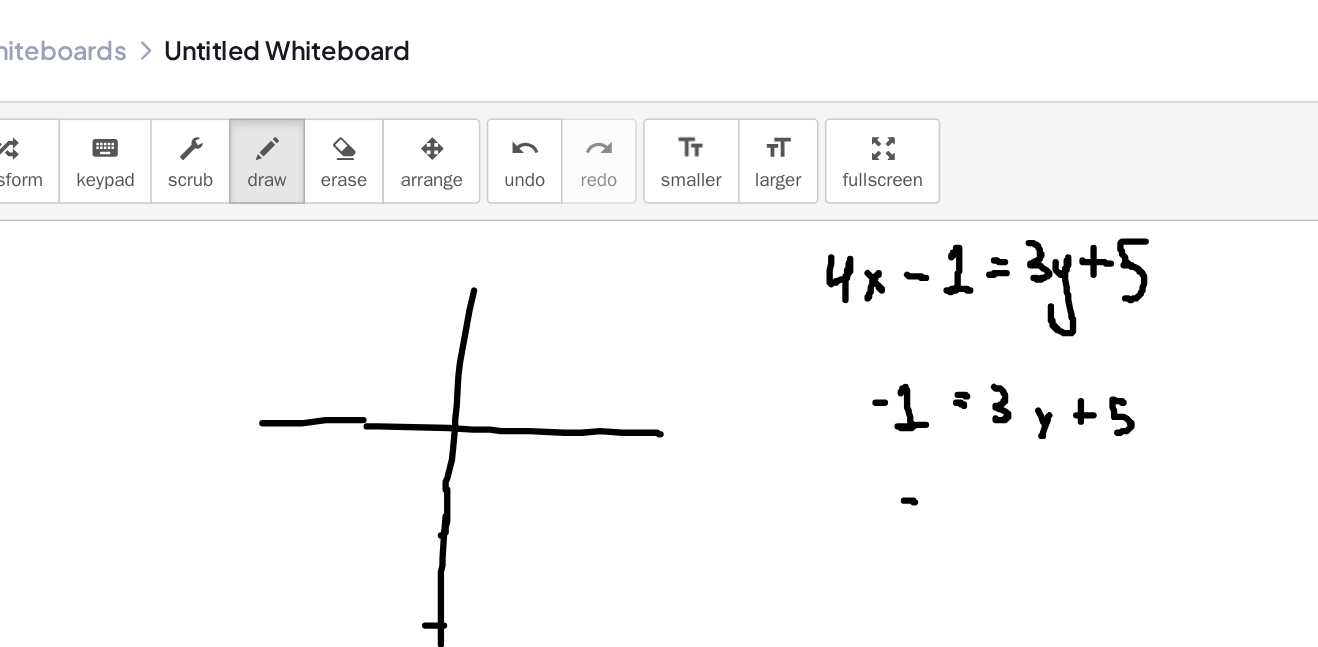 click at bounding box center [659, 680] 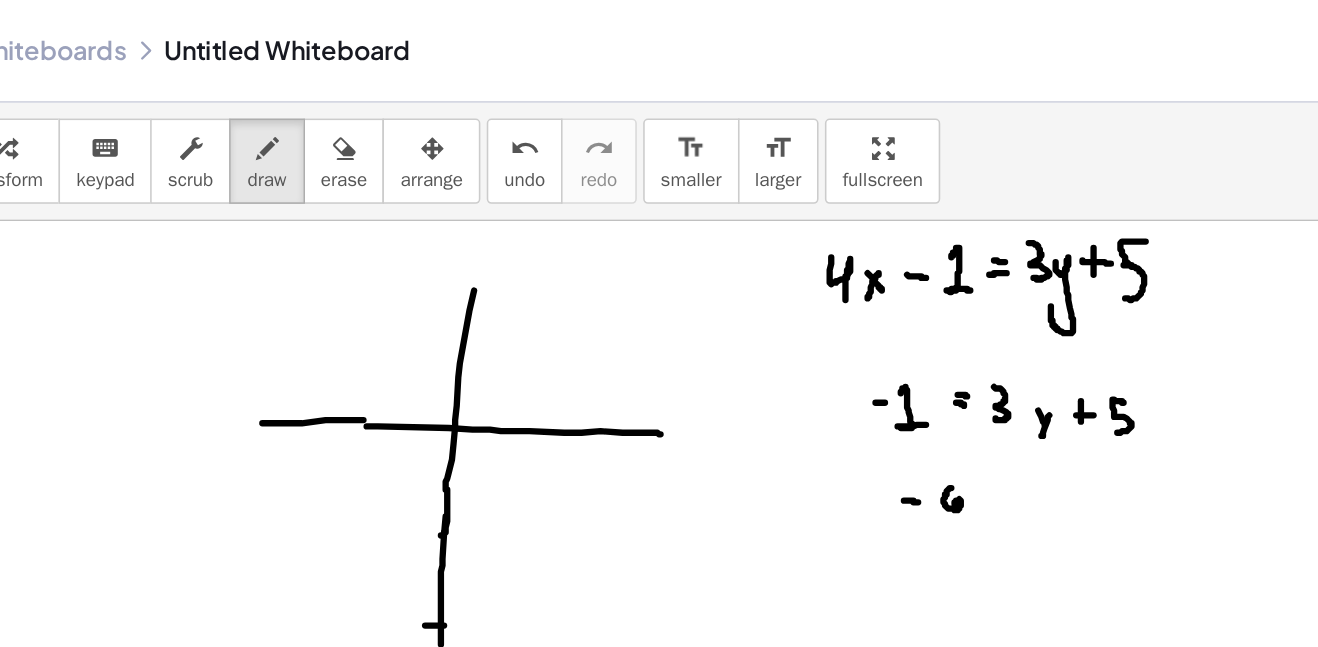 drag, startPoint x: 702, startPoint y: 309, endPoint x: 702, endPoint y: 321, distance: 12 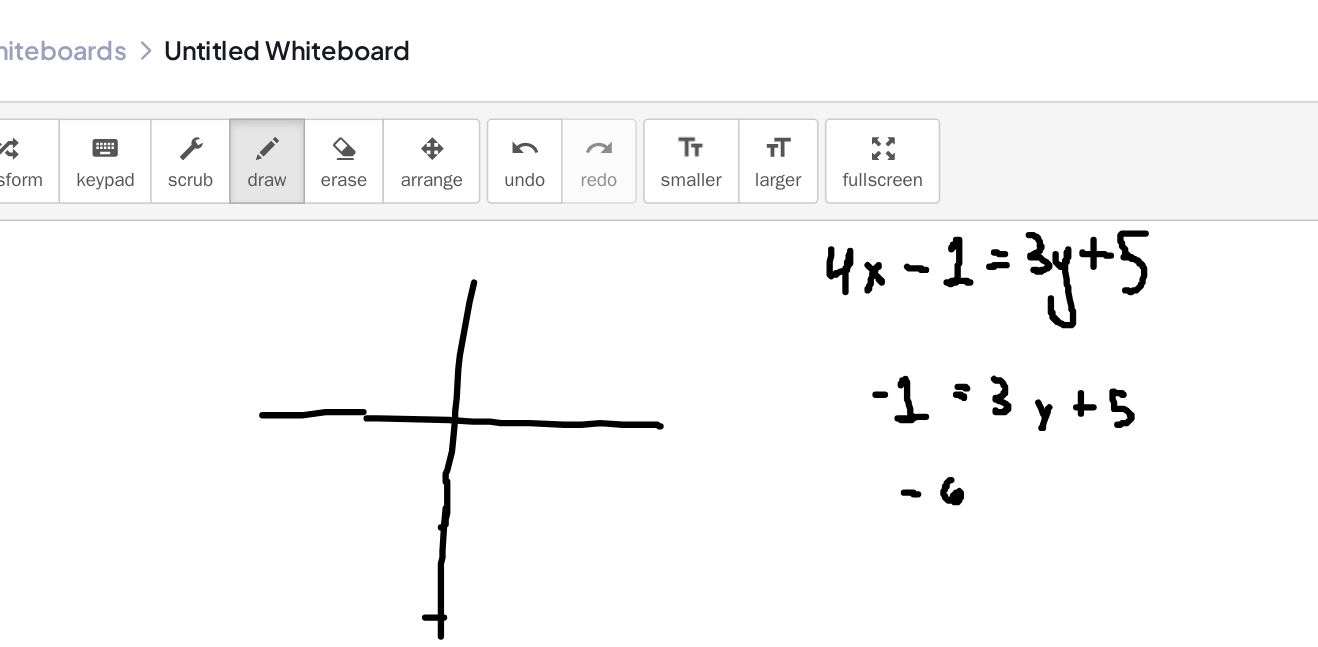 scroll, scrollTop: 0, scrollLeft: 0, axis: both 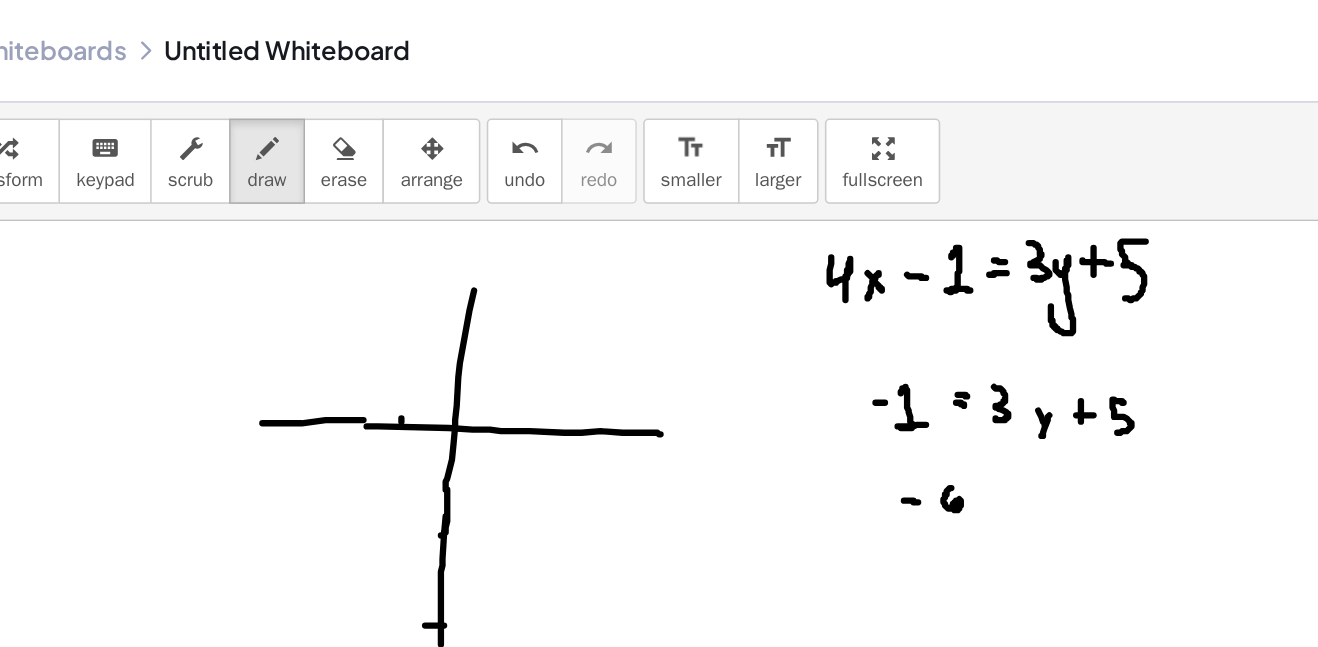 drag, startPoint x: 354, startPoint y: 265, endPoint x: 351, endPoint y: 276, distance: 11.401754 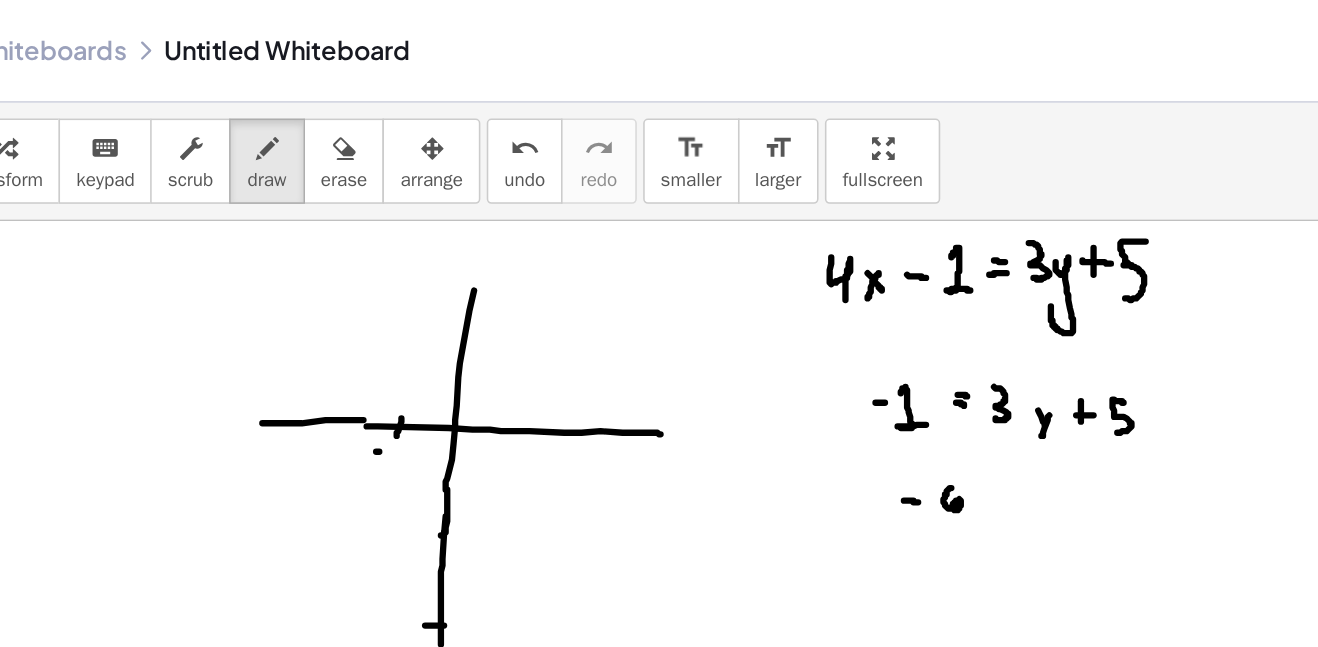 click at bounding box center [659, 680] 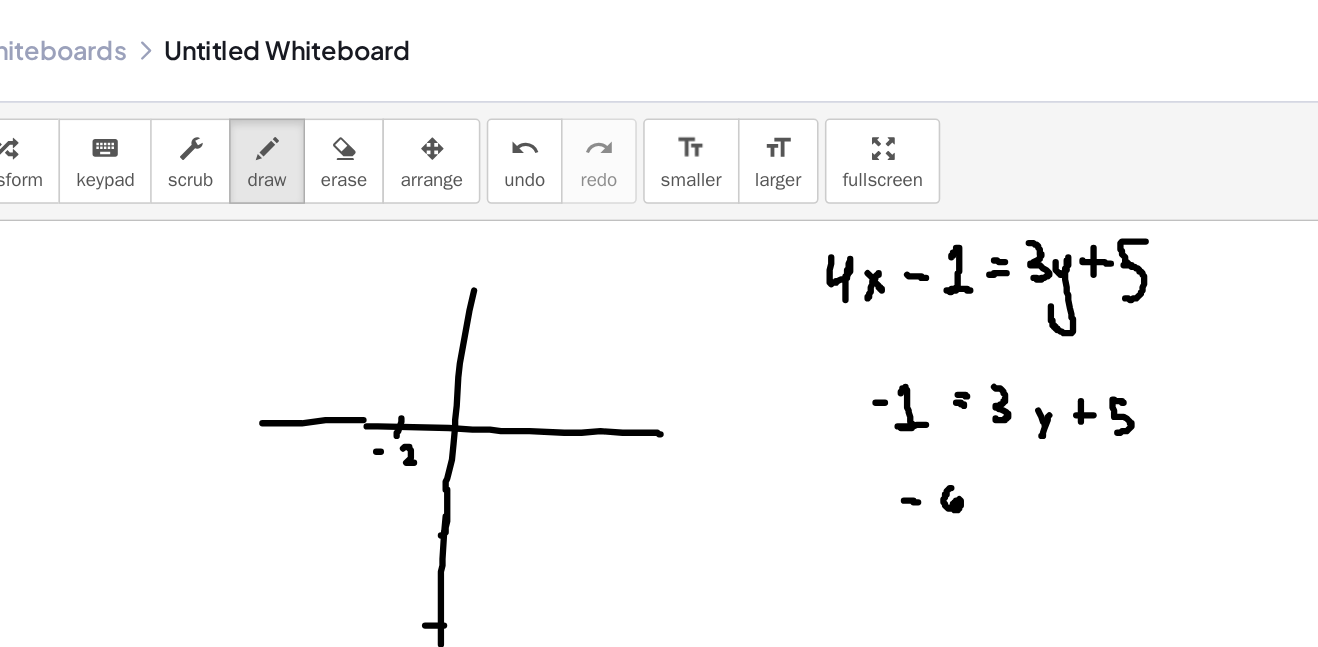 drag, startPoint x: 355, startPoint y: 284, endPoint x: 363, endPoint y: 293, distance: 12.0415945 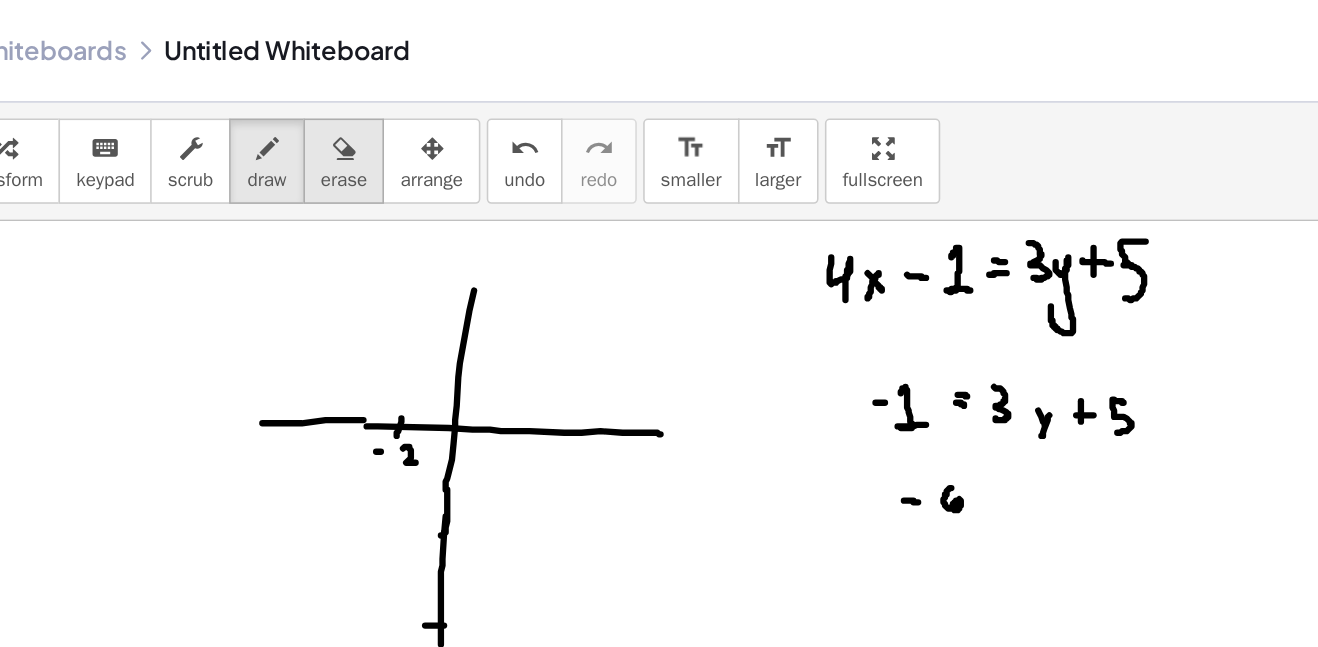 click on "erase" at bounding box center [317, 114] 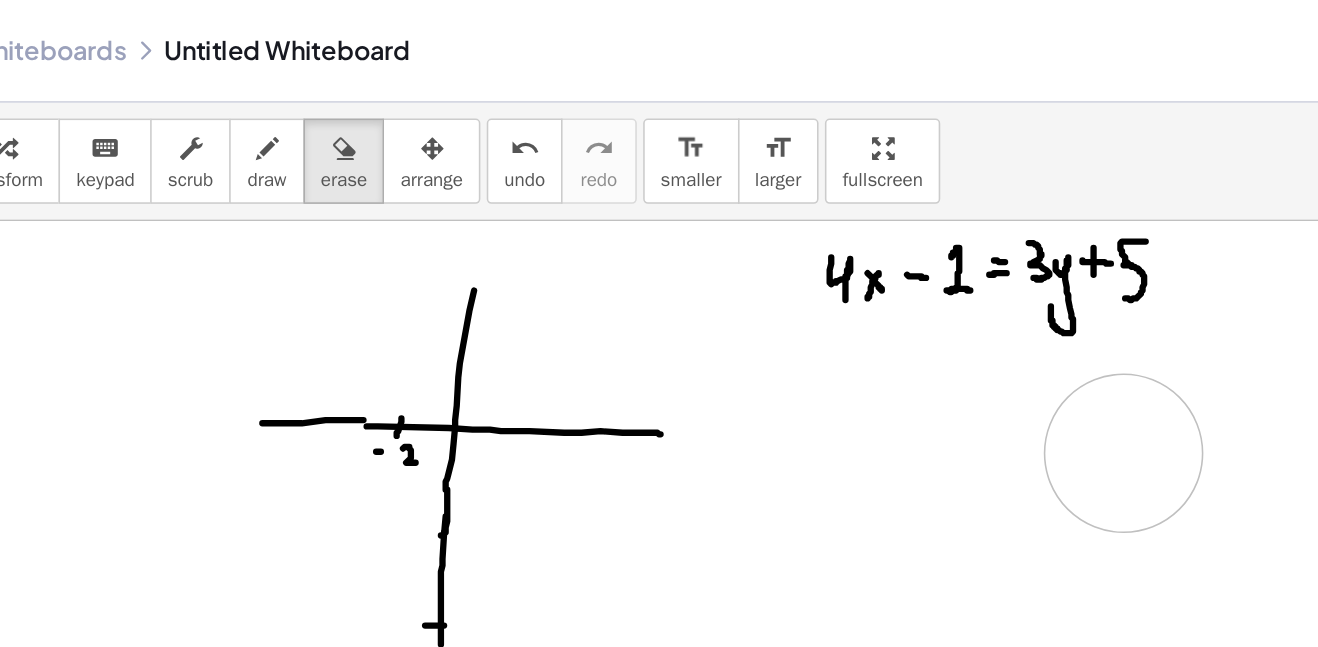 drag, startPoint x: 638, startPoint y: 265, endPoint x: 811, endPoint y: 287, distance: 174.39323 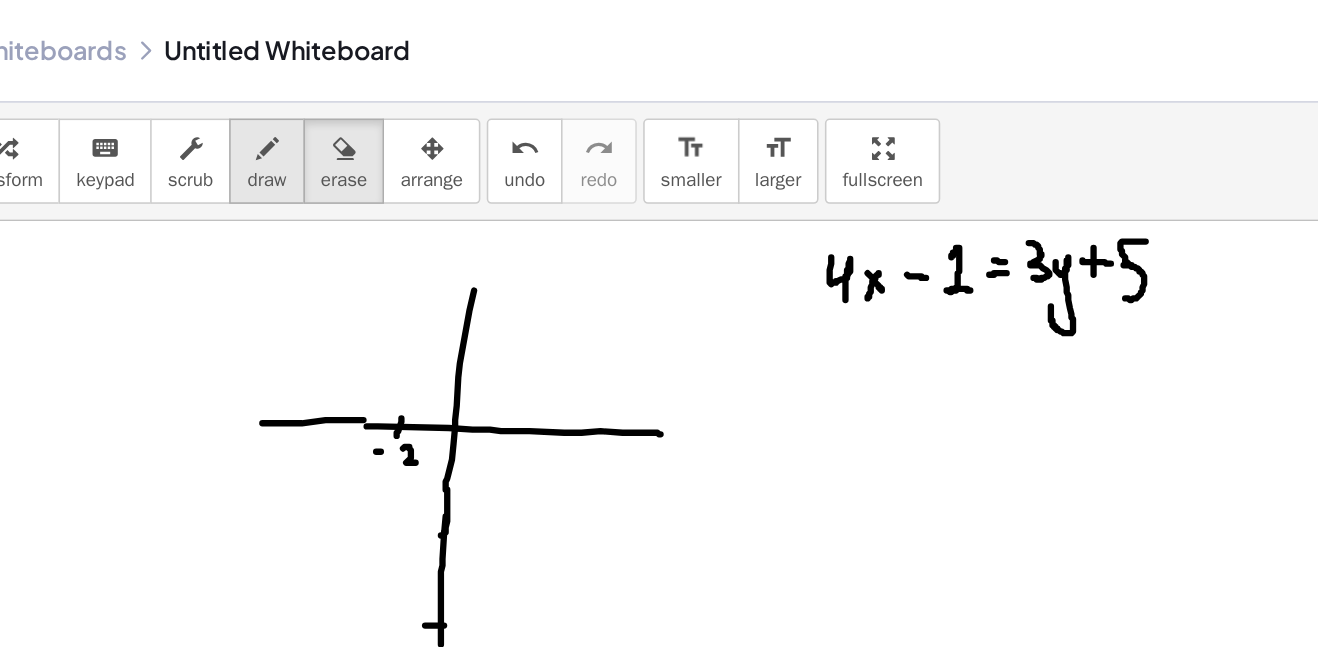click on "draw" at bounding box center [269, 114] 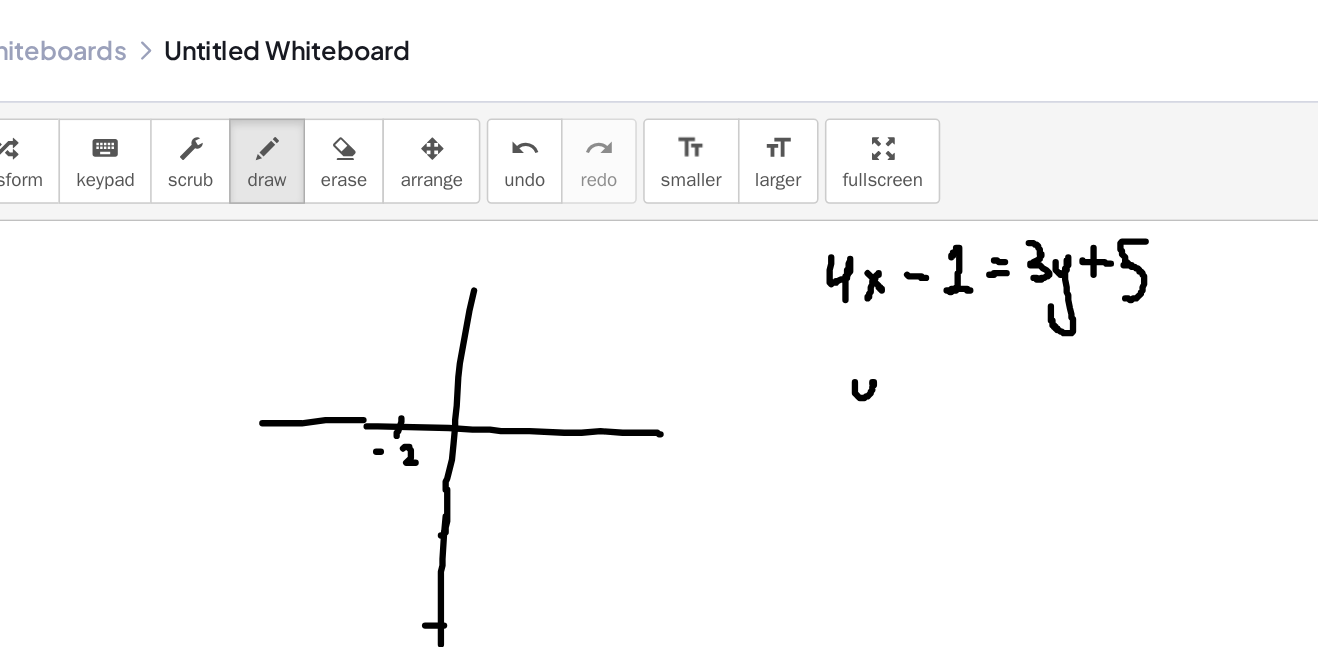 drag, startPoint x: 641, startPoint y: 242, endPoint x: 652, endPoint y: 260, distance: 21.095022 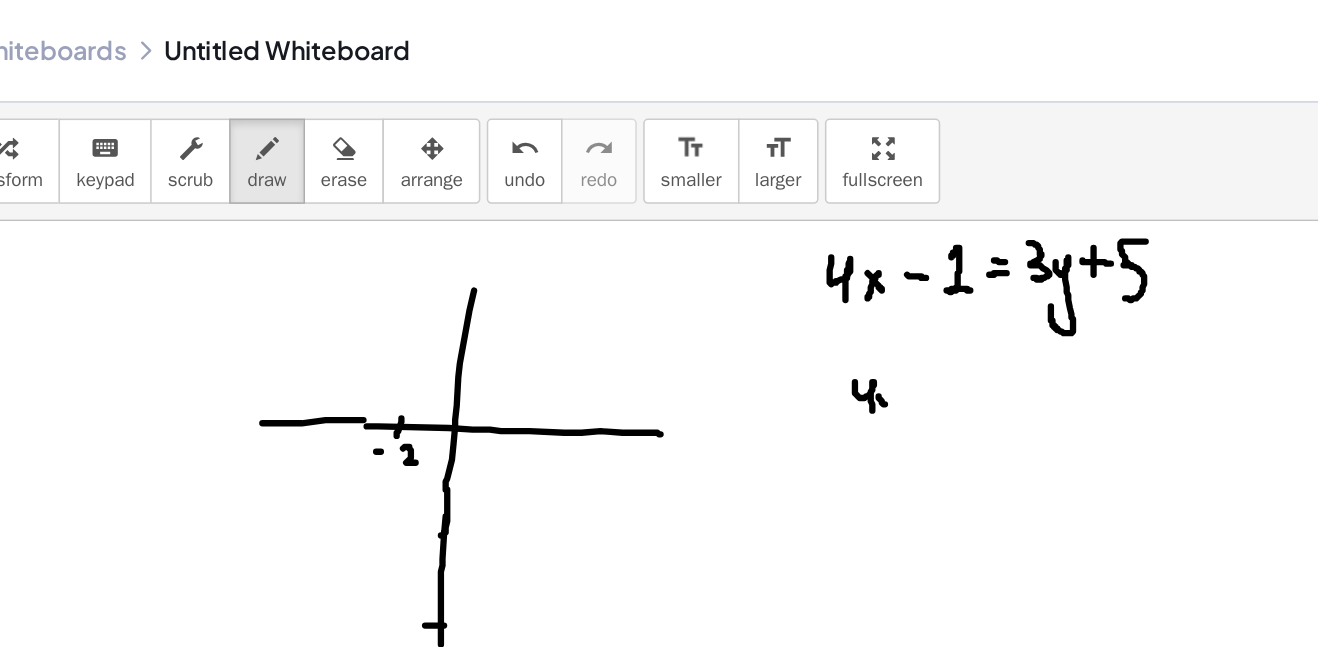 click at bounding box center [659, 680] 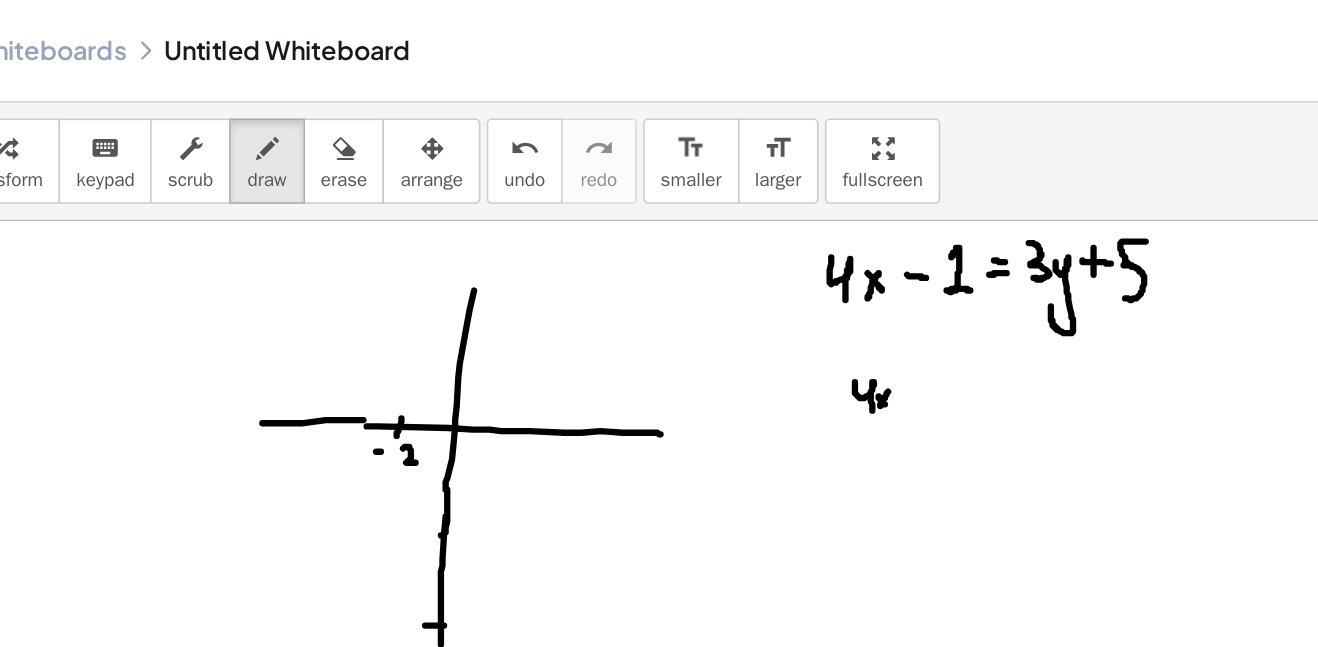 drag, startPoint x: 662, startPoint y: 248, endPoint x: 656, endPoint y: 257, distance: 10.816654 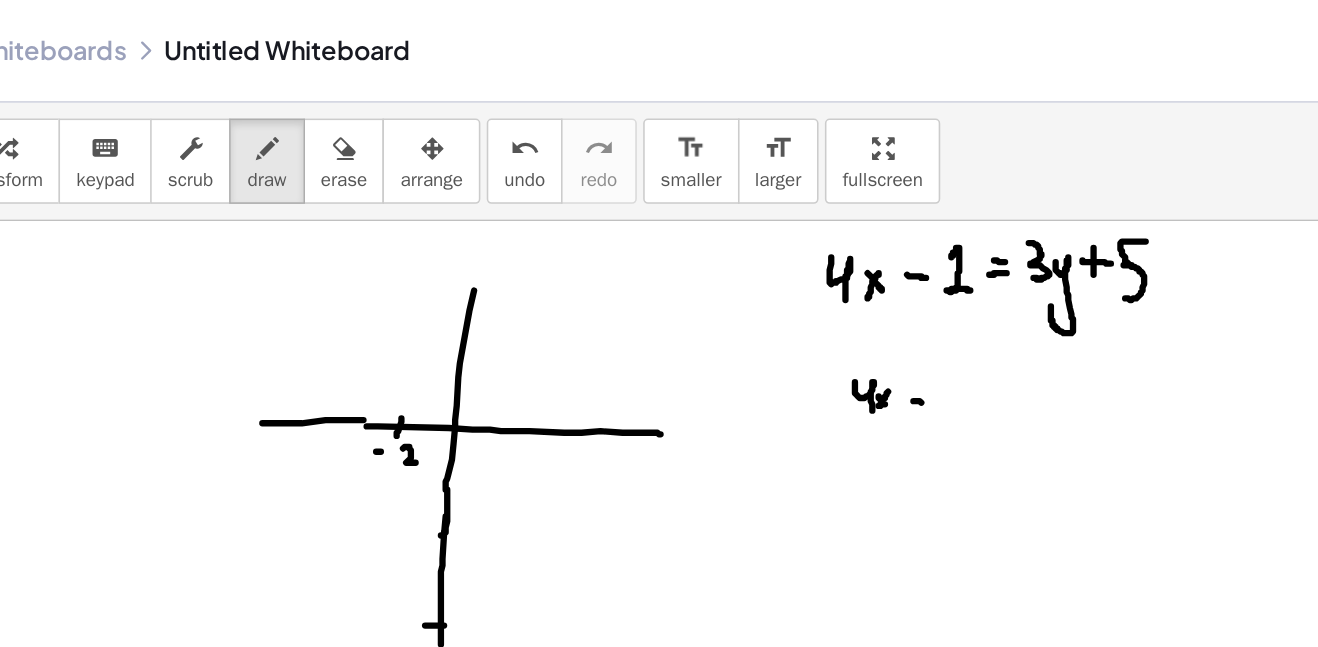 click at bounding box center (659, 680) 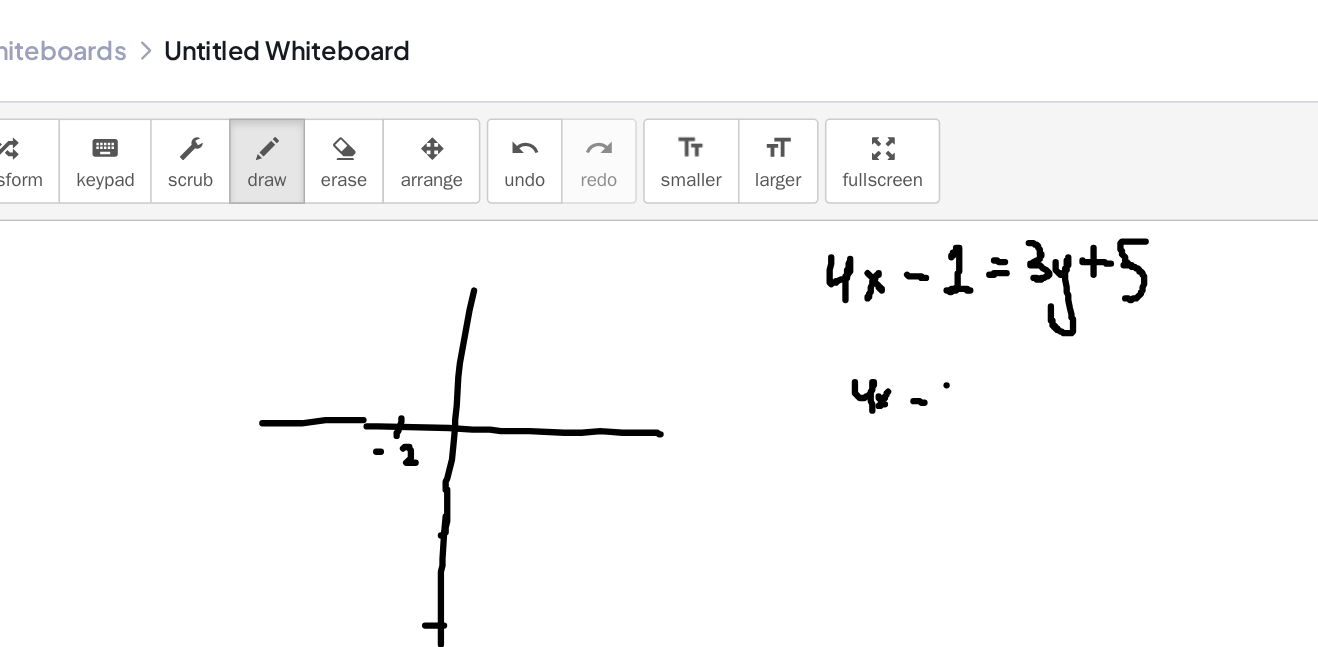 drag, startPoint x: 699, startPoint y: 244, endPoint x: 702, endPoint y: 254, distance: 10.440307 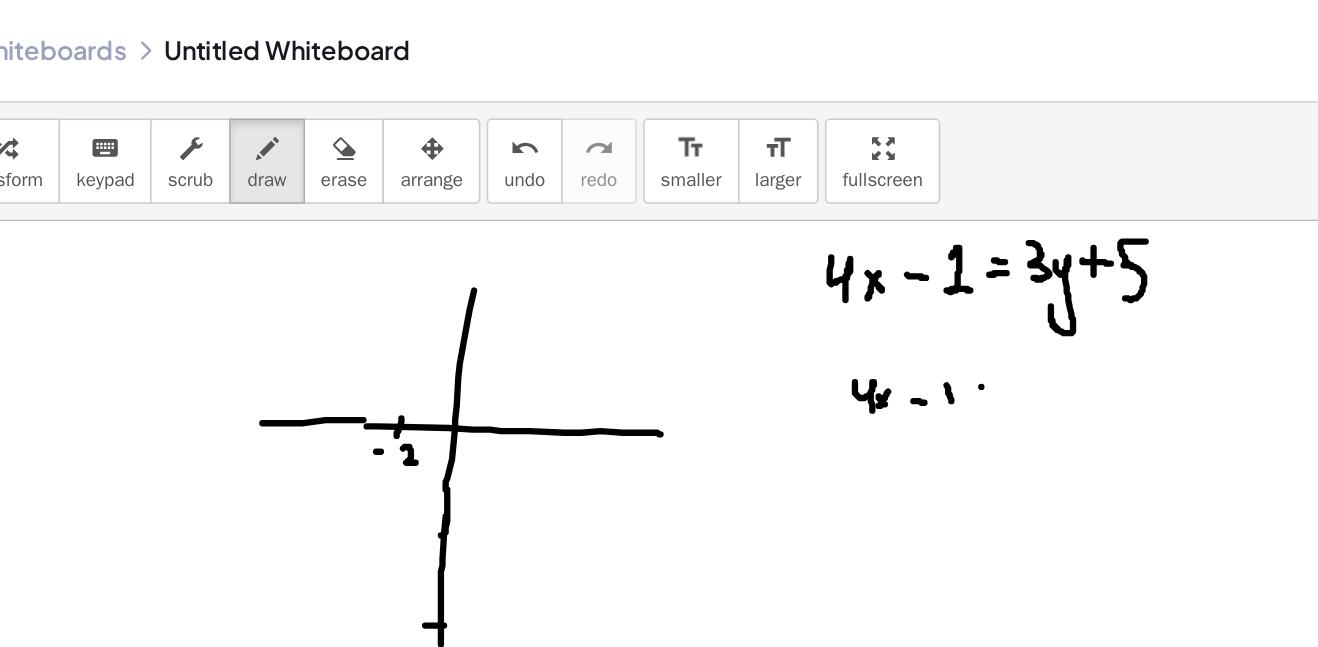 click at bounding box center (659, 680) 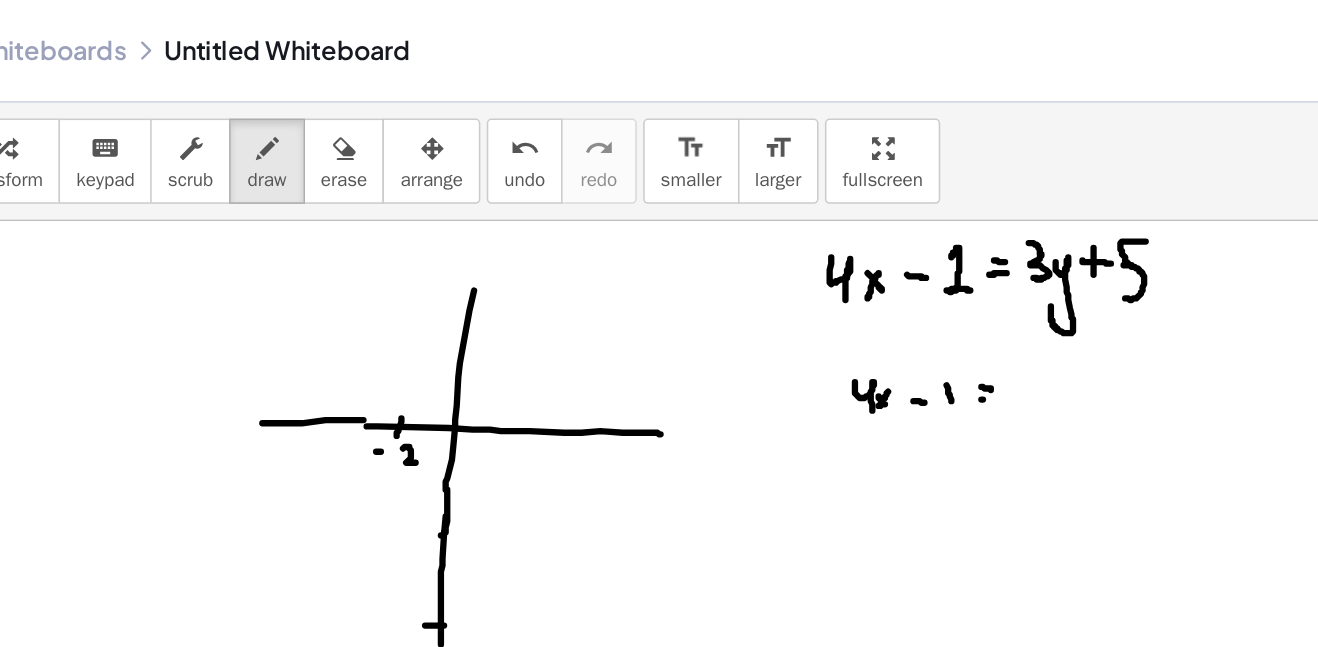 drag, startPoint x: 721, startPoint y: 253, endPoint x: 734, endPoint y: 256, distance: 13.341664 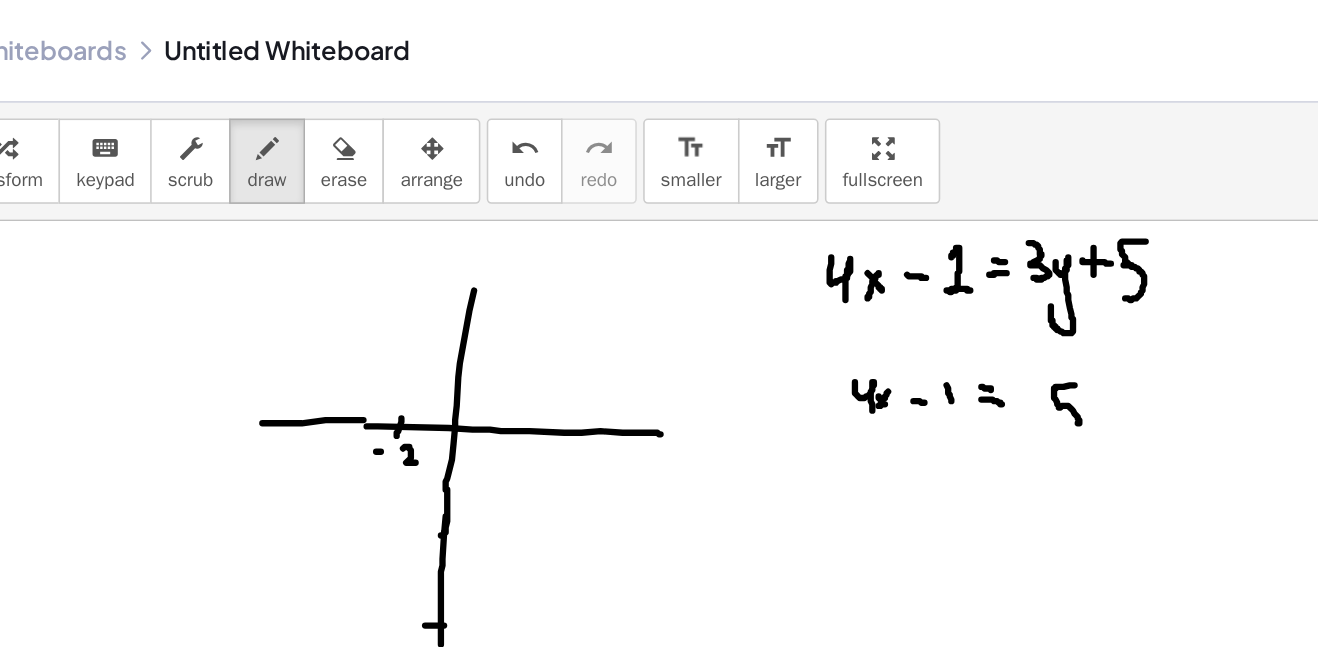 drag, startPoint x: 780, startPoint y: 244, endPoint x: 773, endPoint y: 269, distance: 25.96151 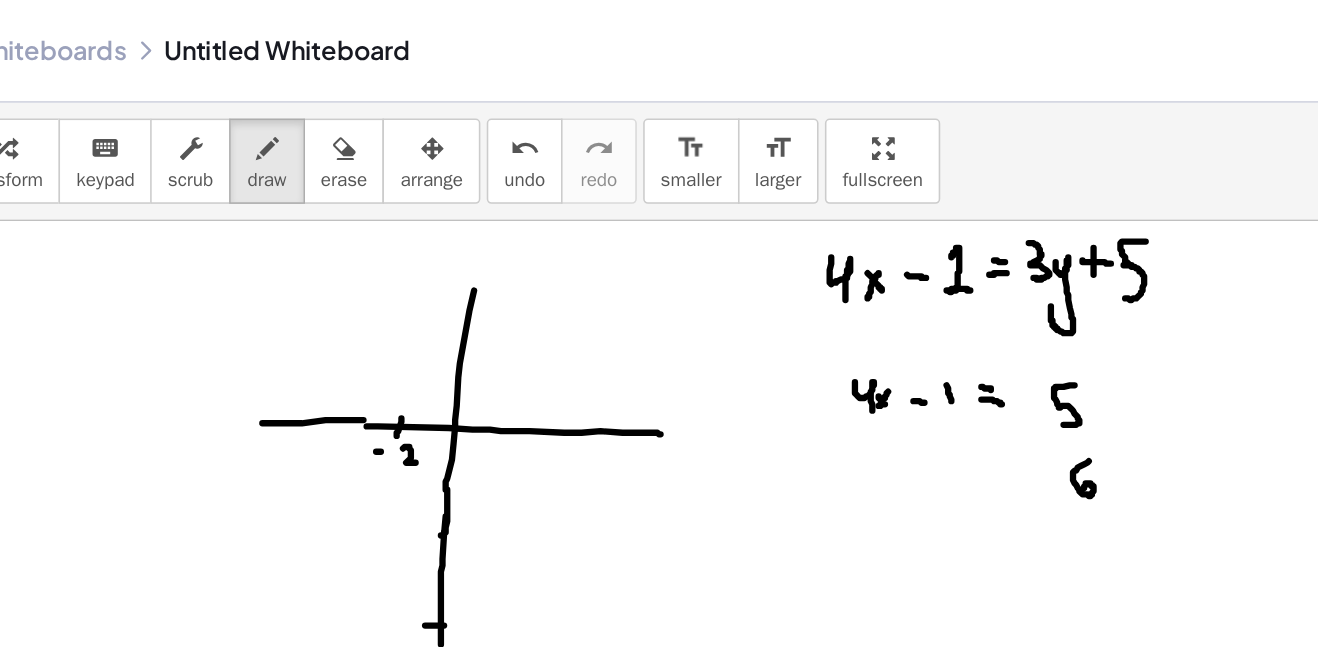 drag, startPoint x: 789, startPoint y: 292, endPoint x: 786, endPoint y: 310, distance: 18.248287 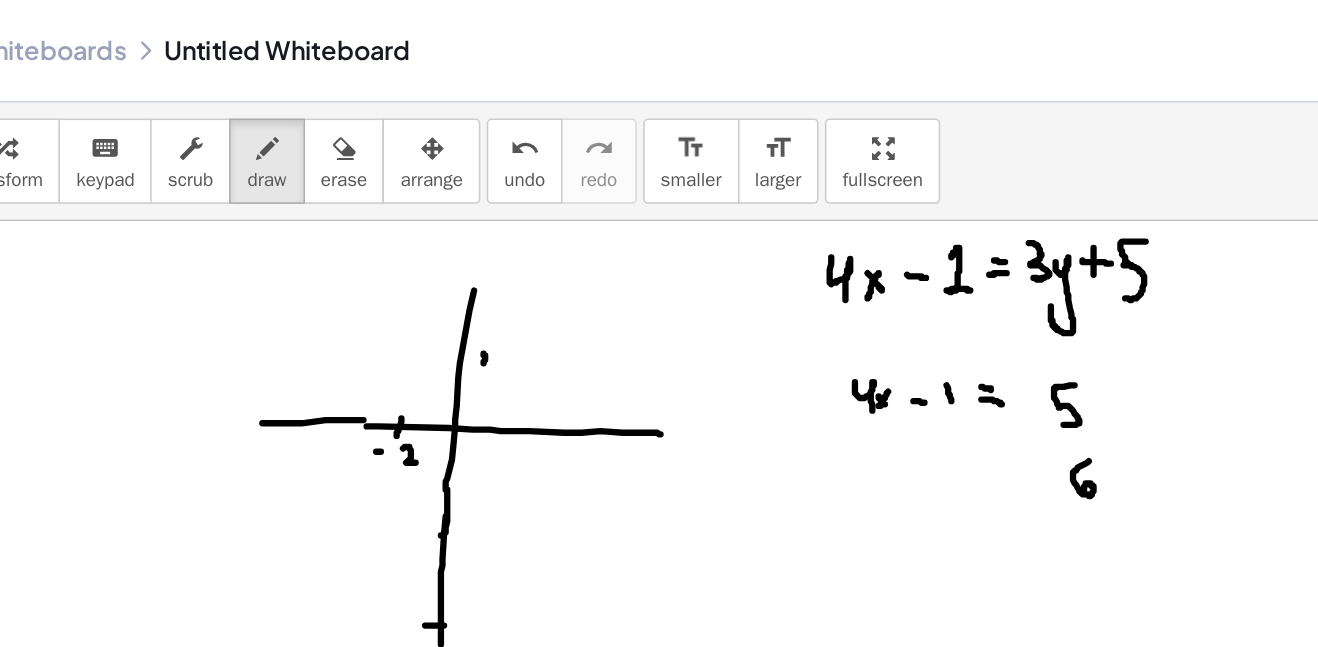 click at bounding box center (659, 680) 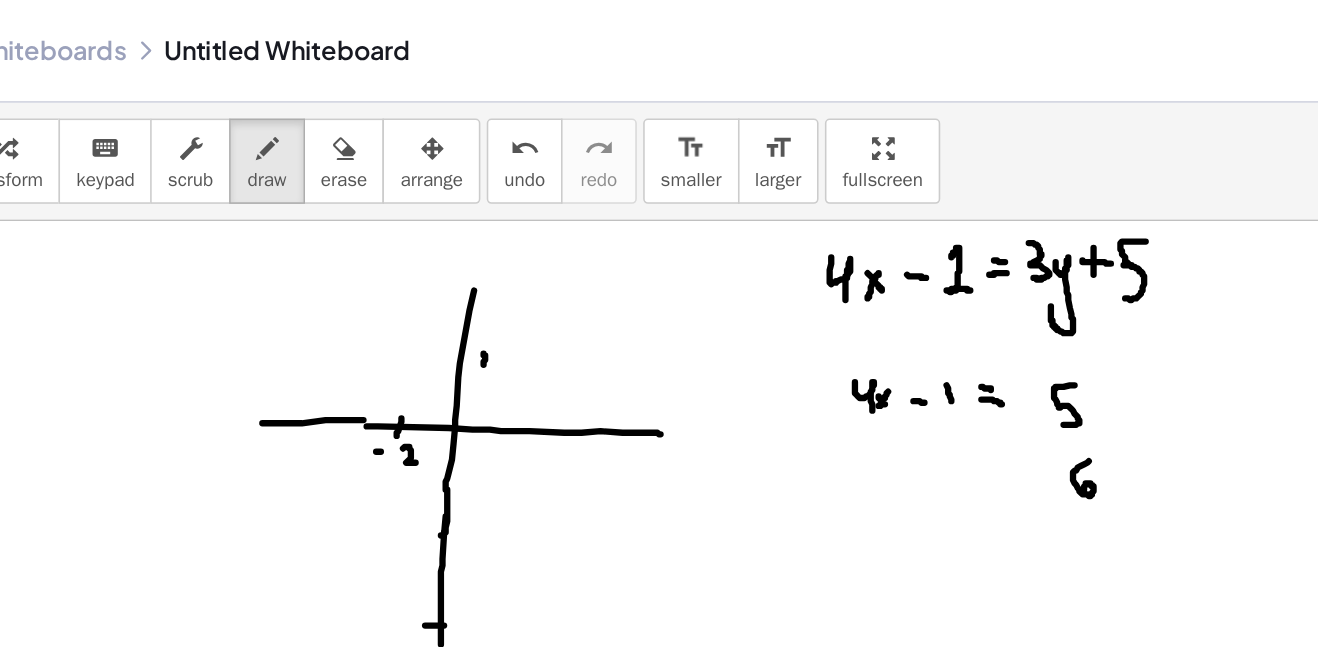click at bounding box center (659, 680) 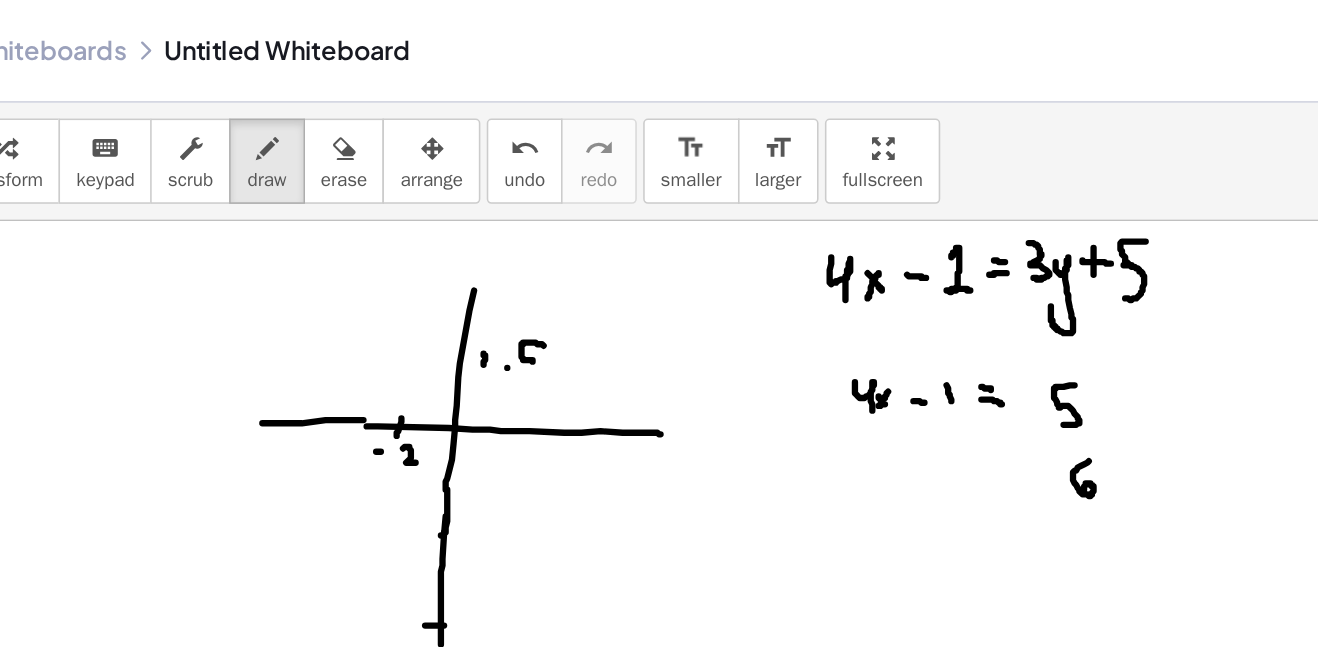 drag, startPoint x: 444, startPoint y: 219, endPoint x: 437, endPoint y: 231, distance: 13.892444 